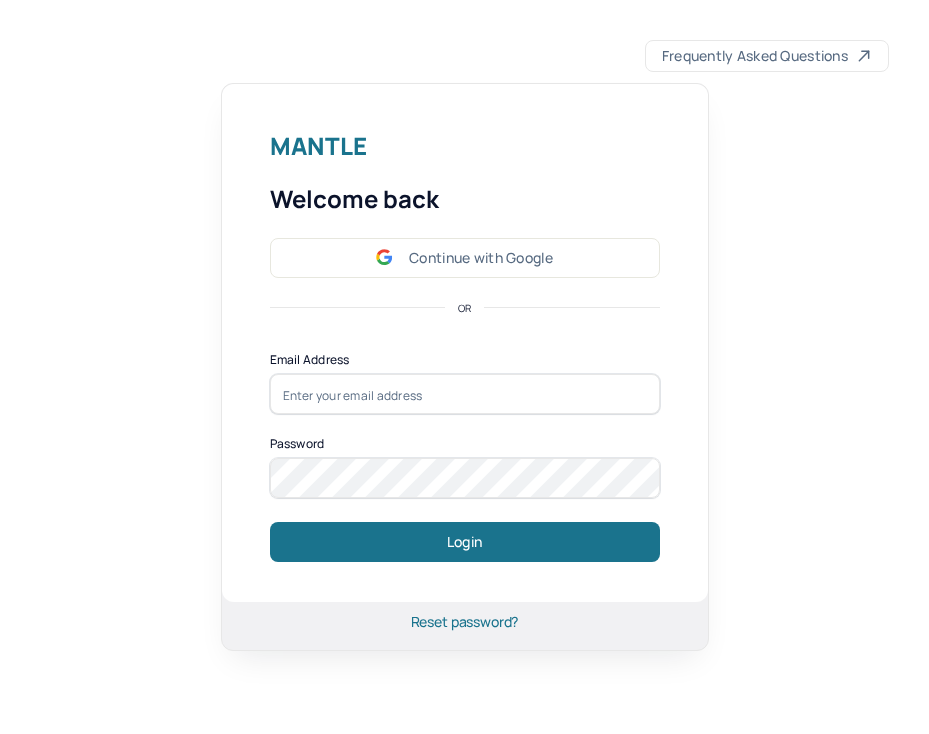 scroll, scrollTop: 0, scrollLeft: 0, axis: both 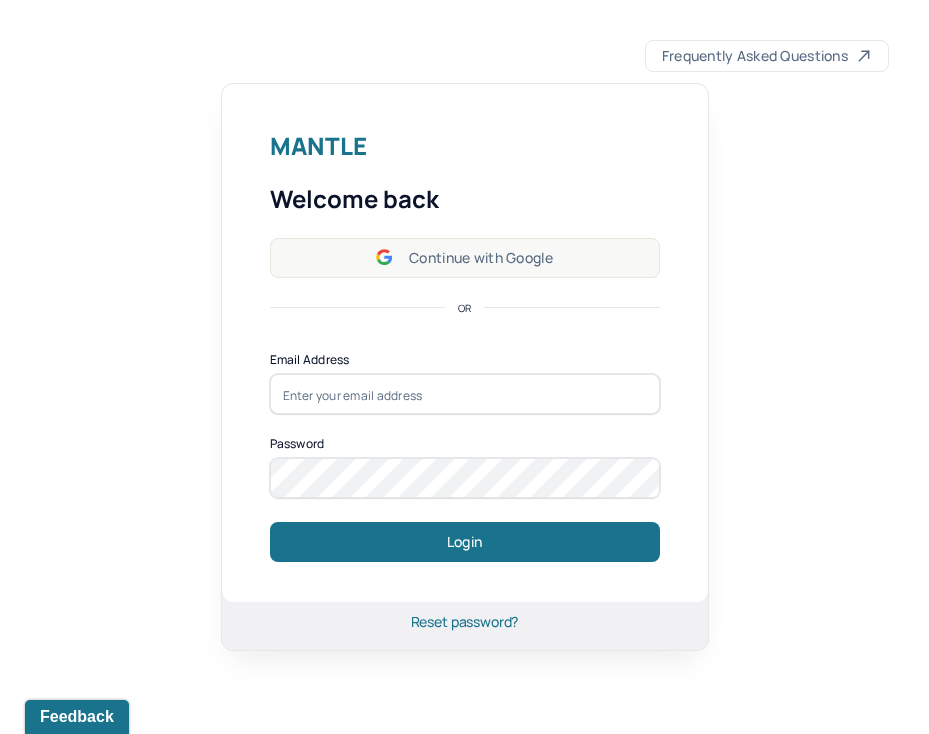 click on "Continue with Google" at bounding box center (465, 258) 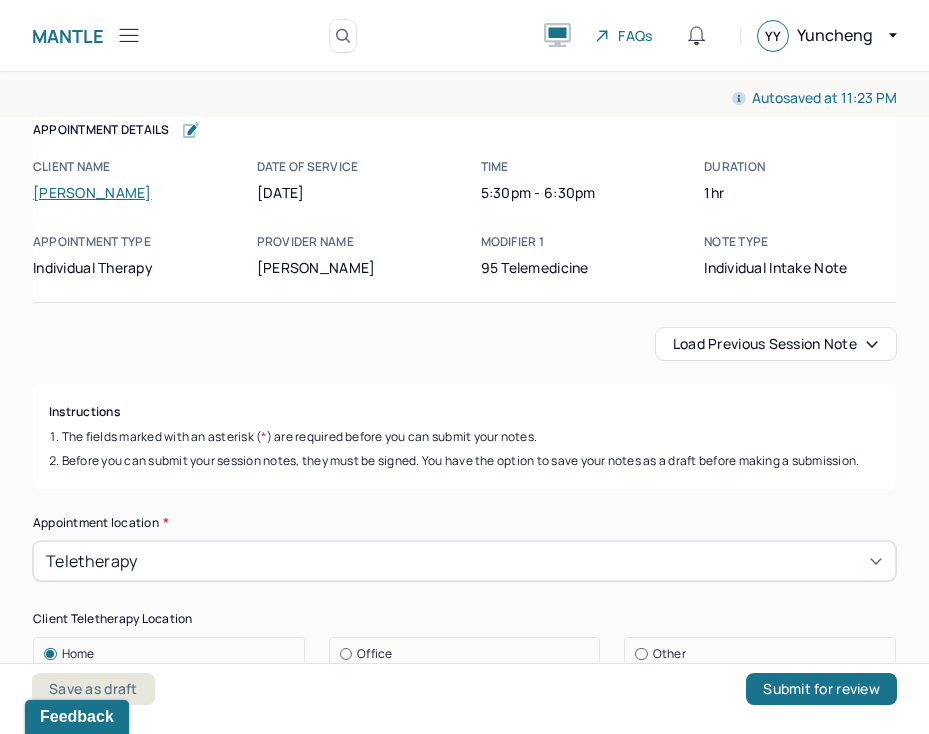 click 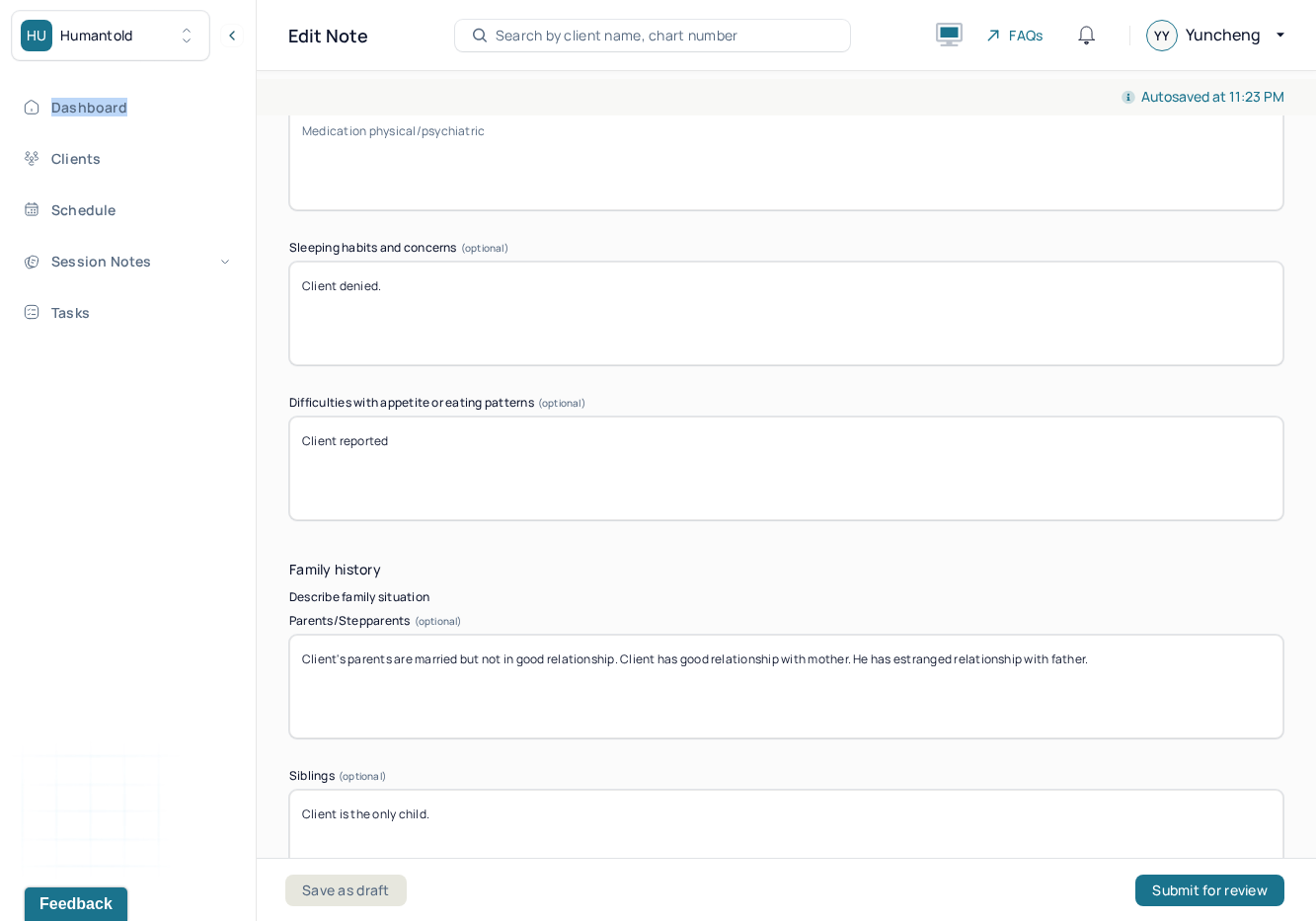 scroll, scrollTop: 3623, scrollLeft: 0, axis: vertical 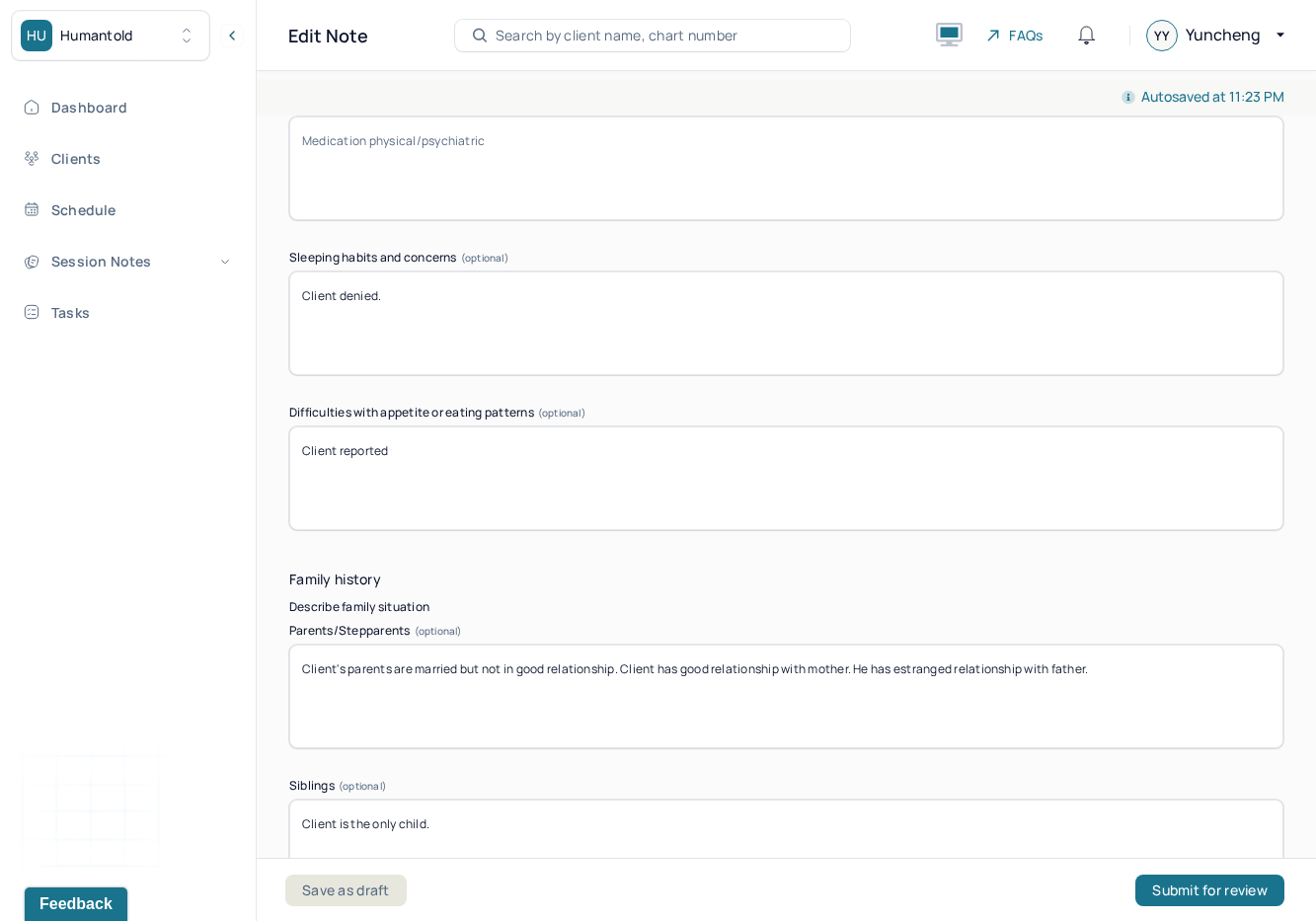 click on "Client reported" at bounding box center [786, 478] 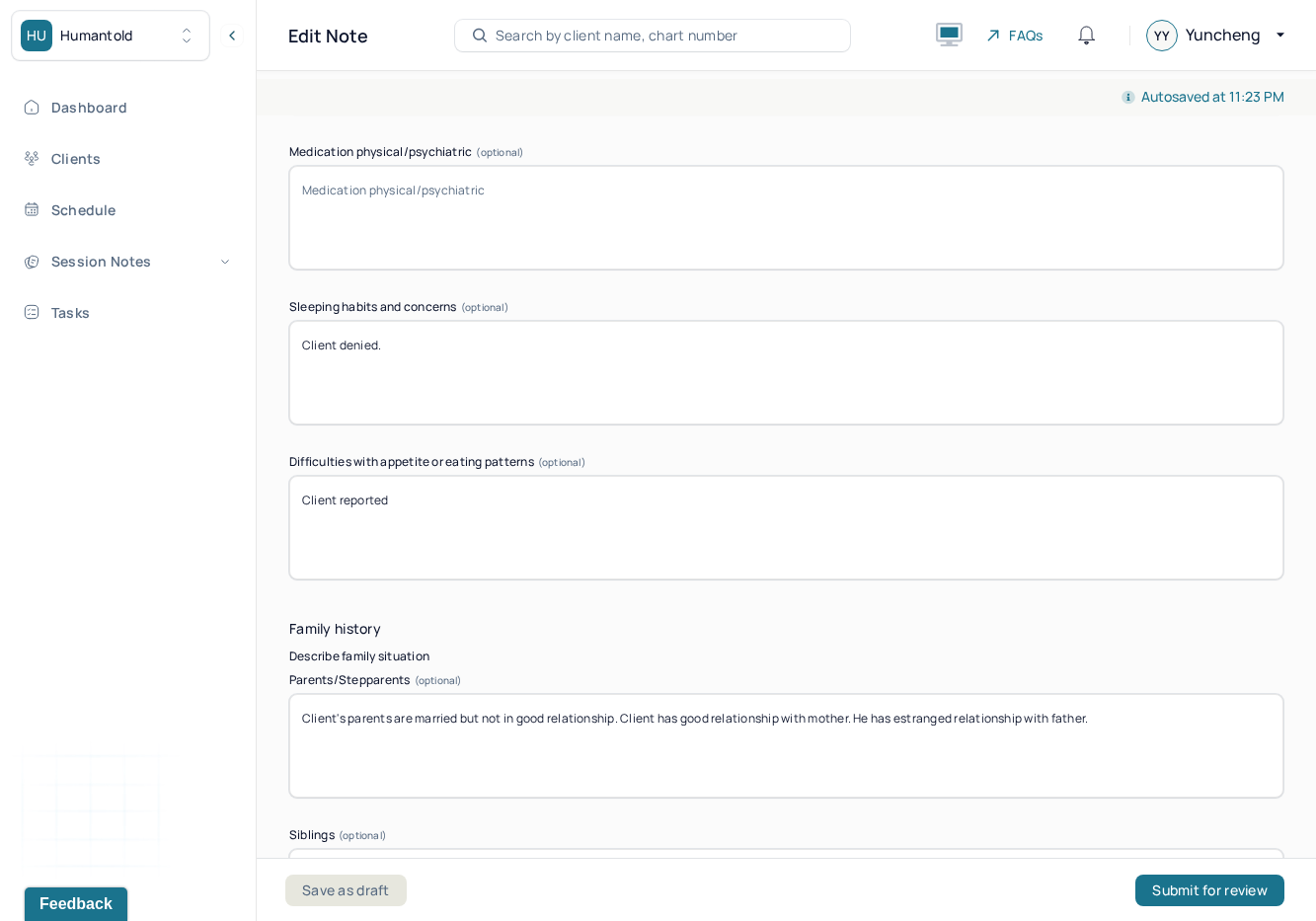 scroll, scrollTop: 3550, scrollLeft: 0, axis: vertical 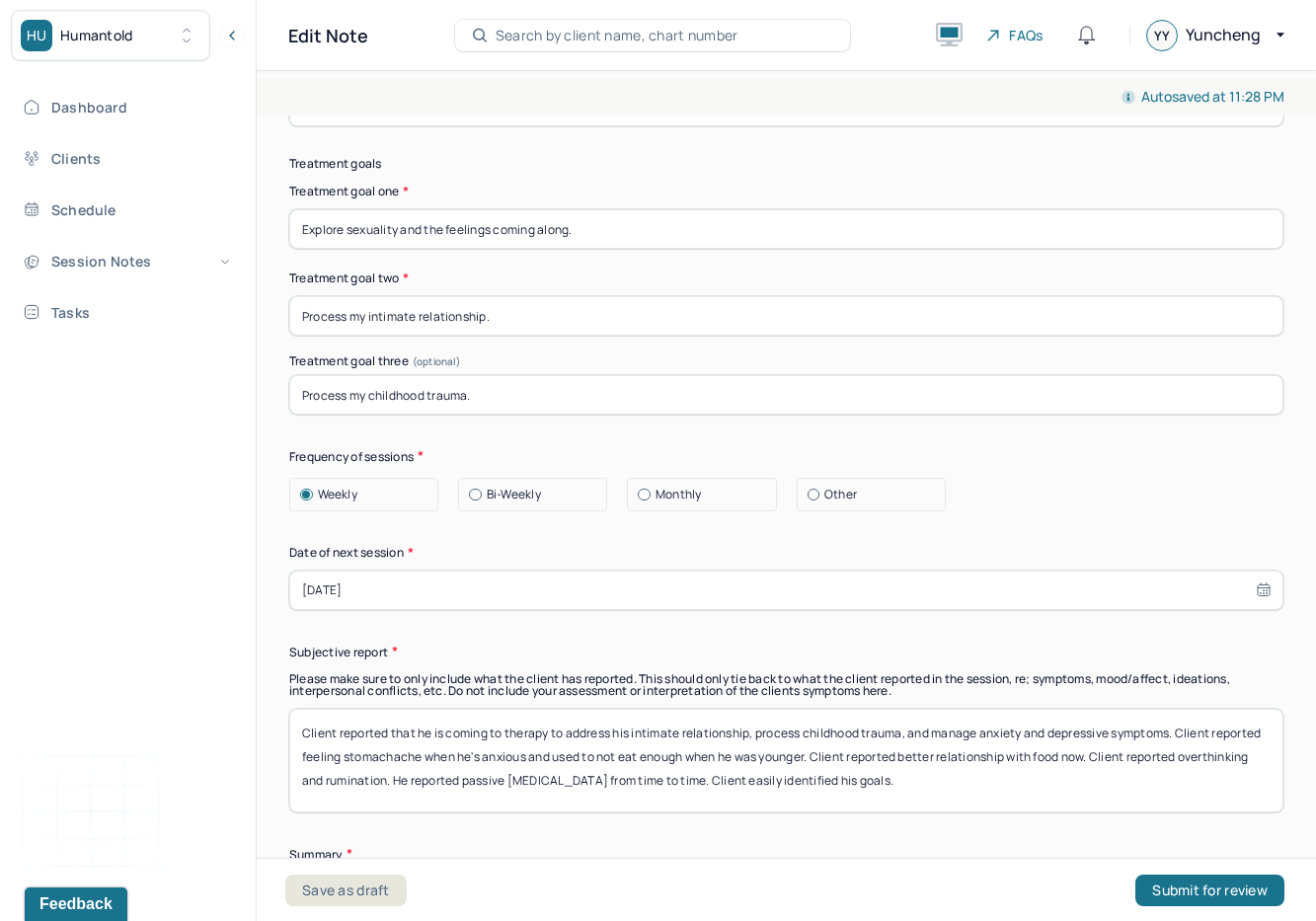 type on "Client reported stomachache when he experiences anxiety." 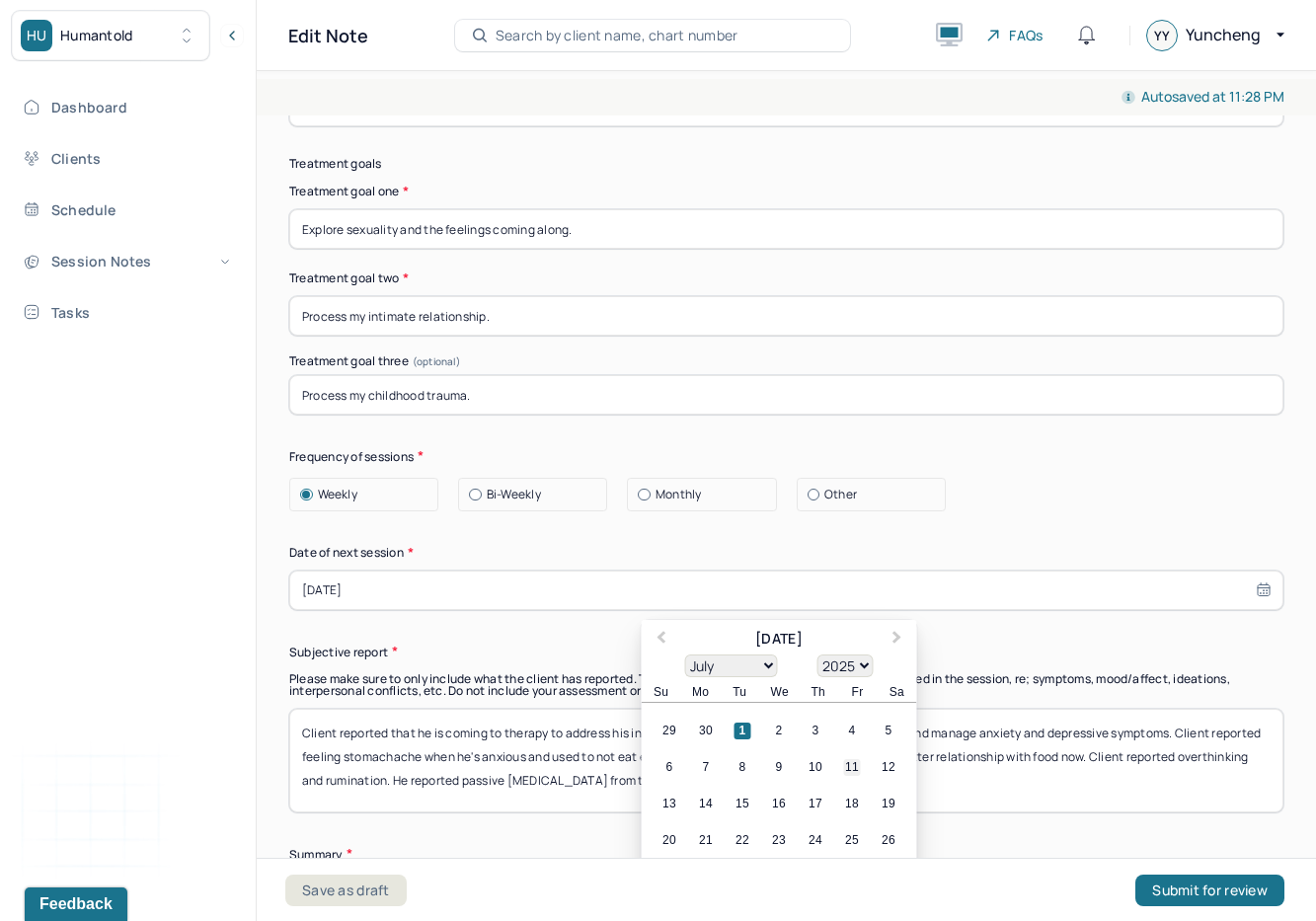 click on "11" at bounding box center (852, 767) 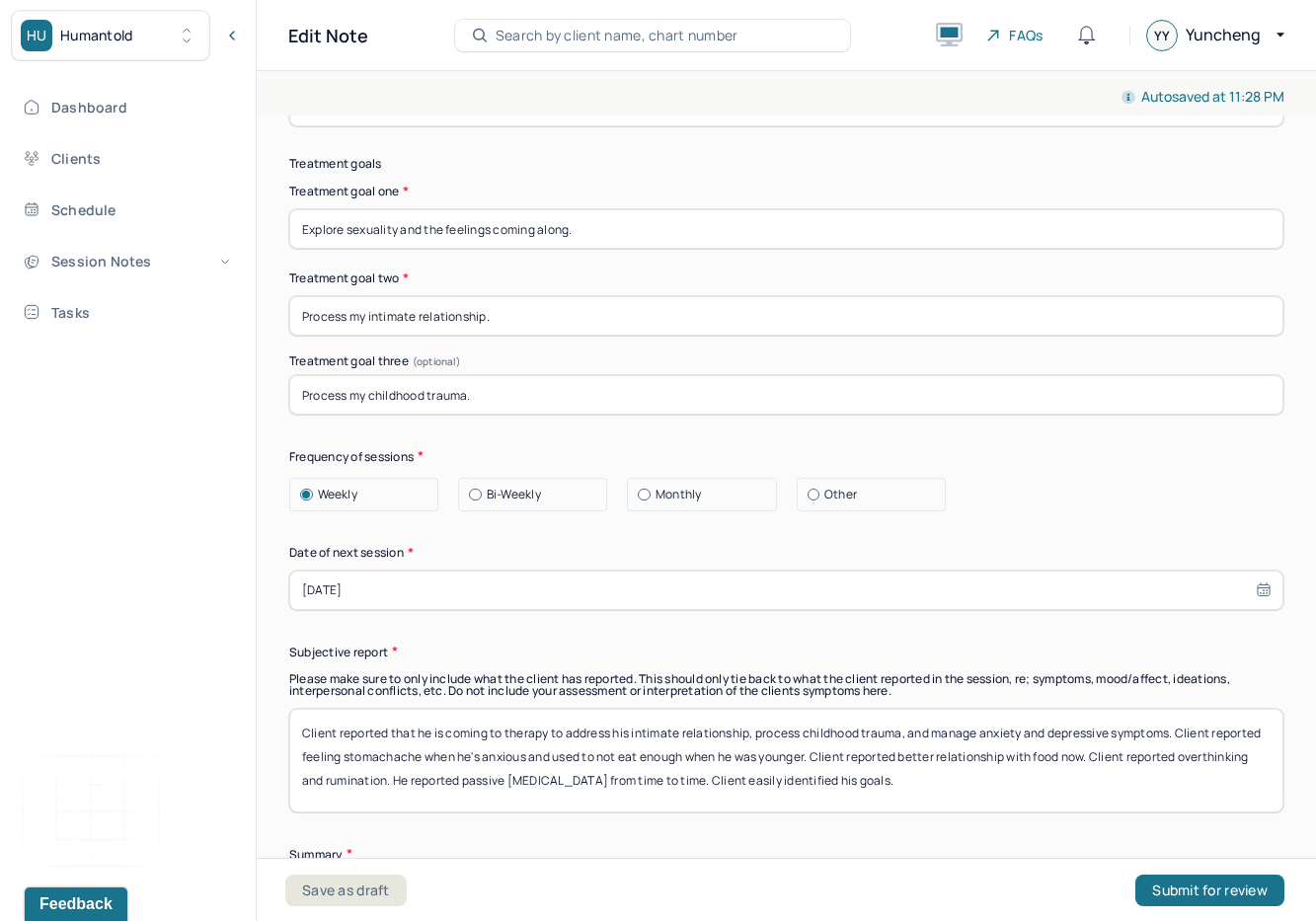 click on "07/11/2025" at bounding box center (786, 590) 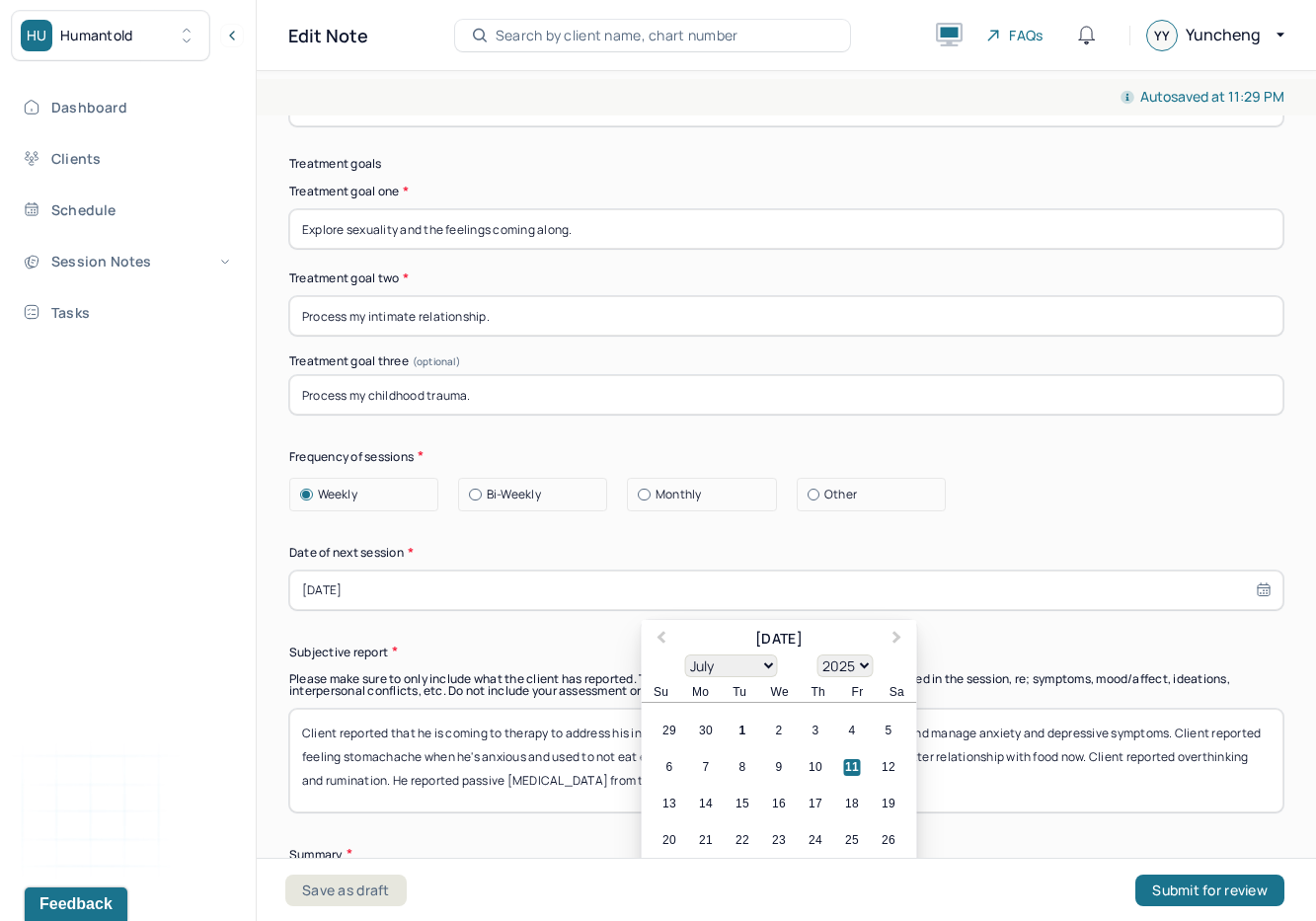 click on "Please make sure to only include what the client has reported. This should only tie back to what the client reported in the session, re; symptoms, mood/affect, ideations, interpersonal conflicts, etc. Do not include your assessment or interpretation of the clients symptoms here." at bounding box center [786, 685] 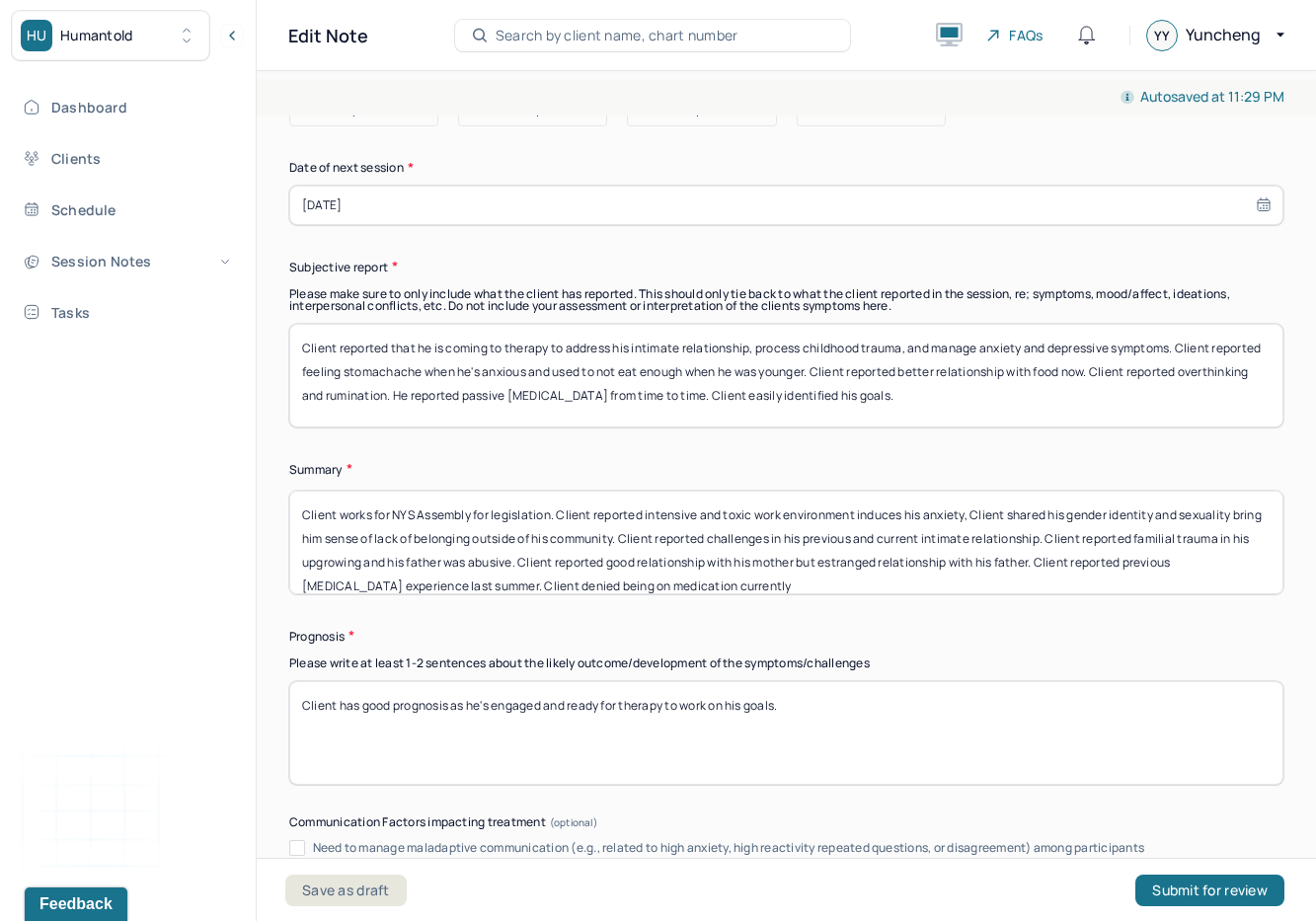 scroll, scrollTop: 10509, scrollLeft: 0, axis: vertical 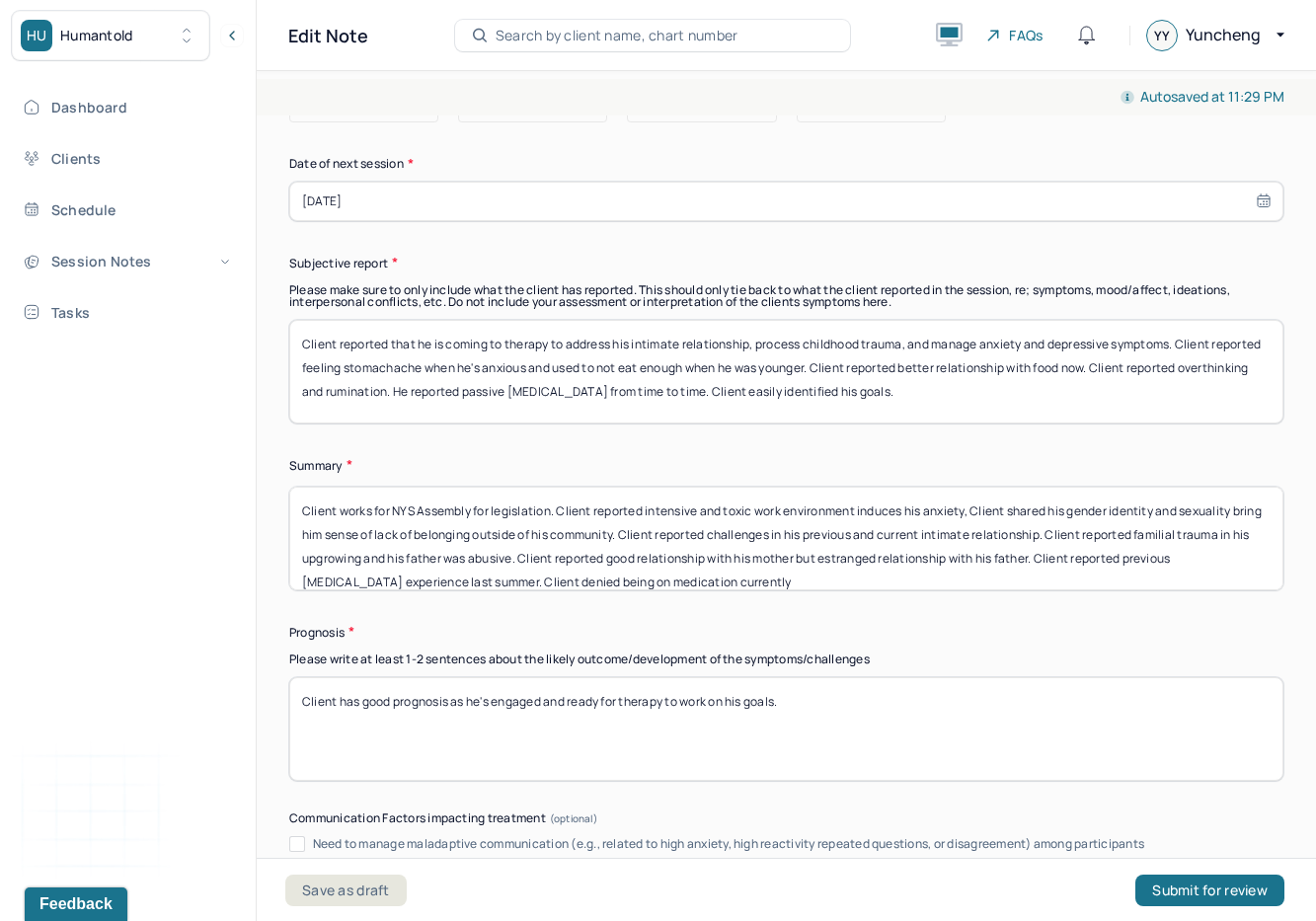 click on "Client has good prognosis as he's engaged and ready for therapy to work on his goals." at bounding box center (786, 729) 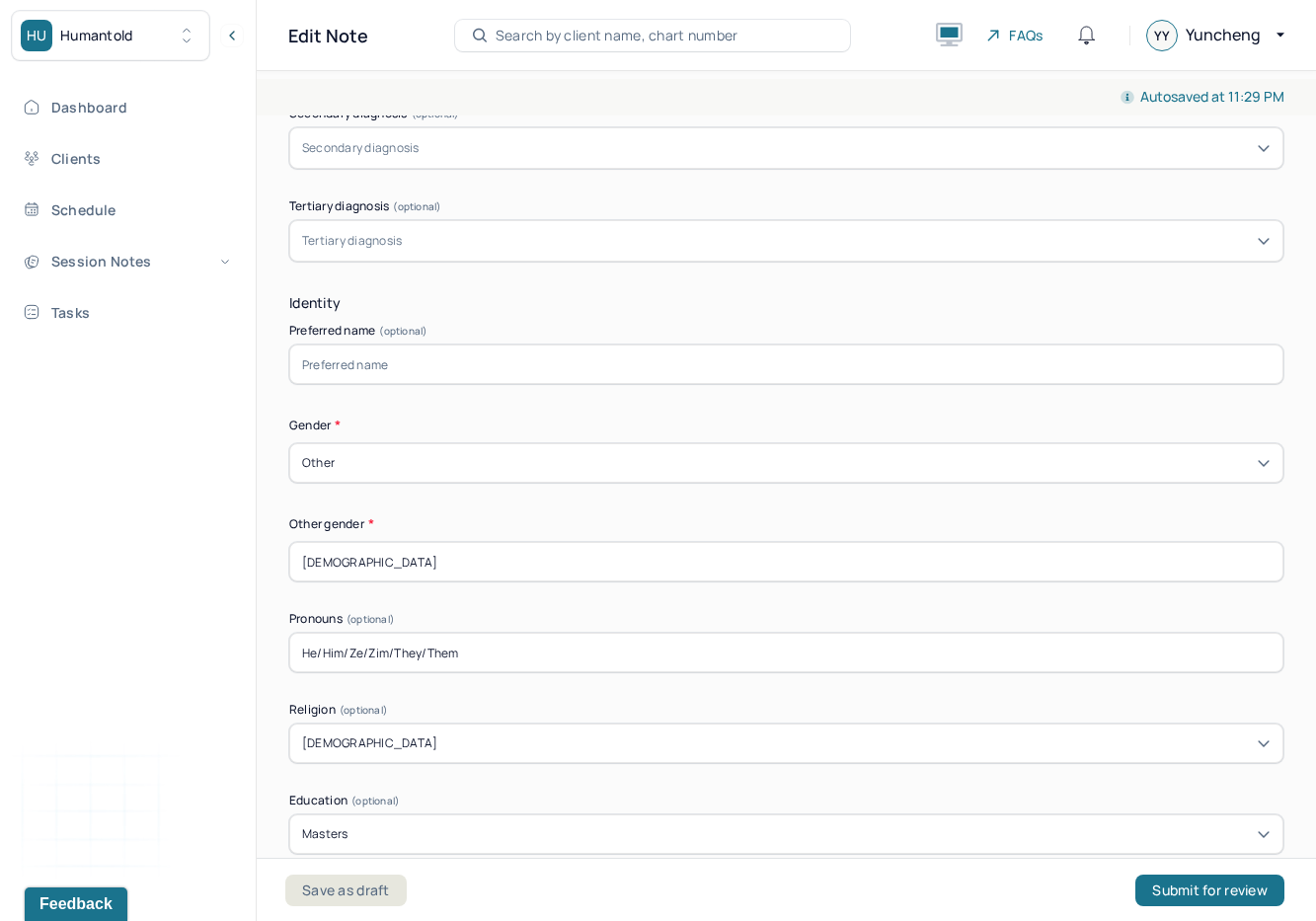 scroll, scrollTop: 0, scrollLeft: 0, axis: both 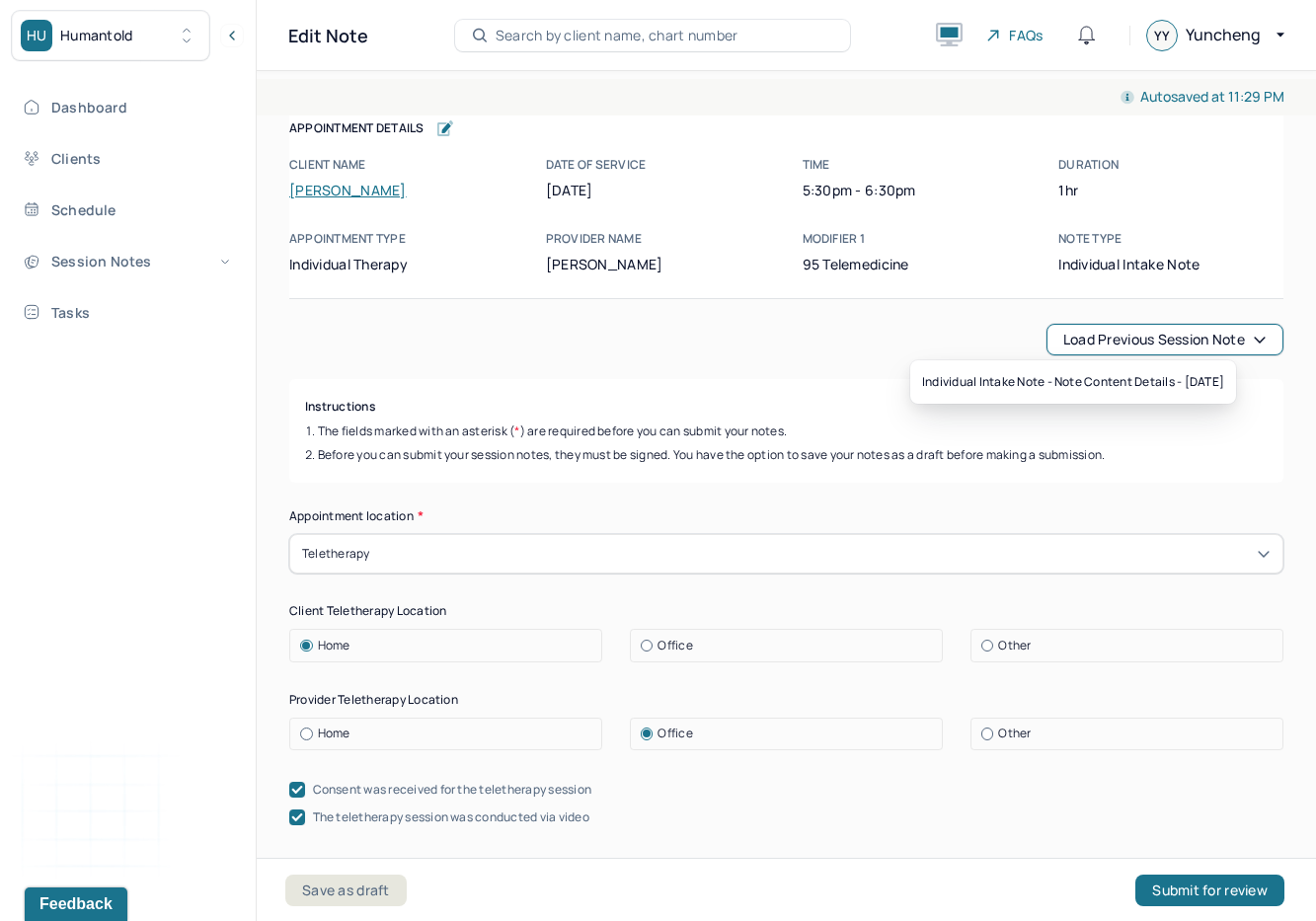 click on "Load previous session note" at bounding box center (1165, 340) 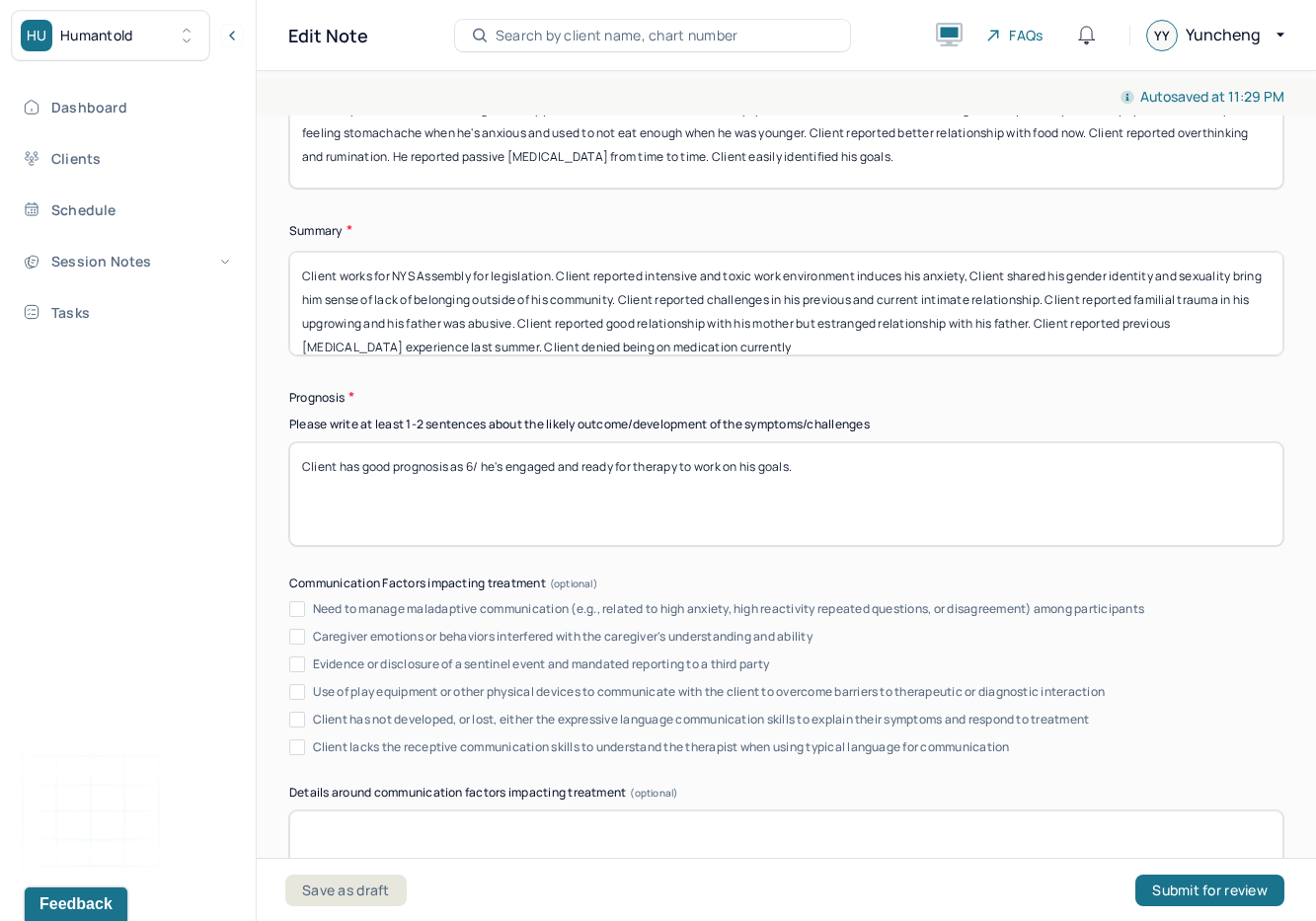 scroll, scrollTop: 10744, scrollLeft: 0, axis: vertical 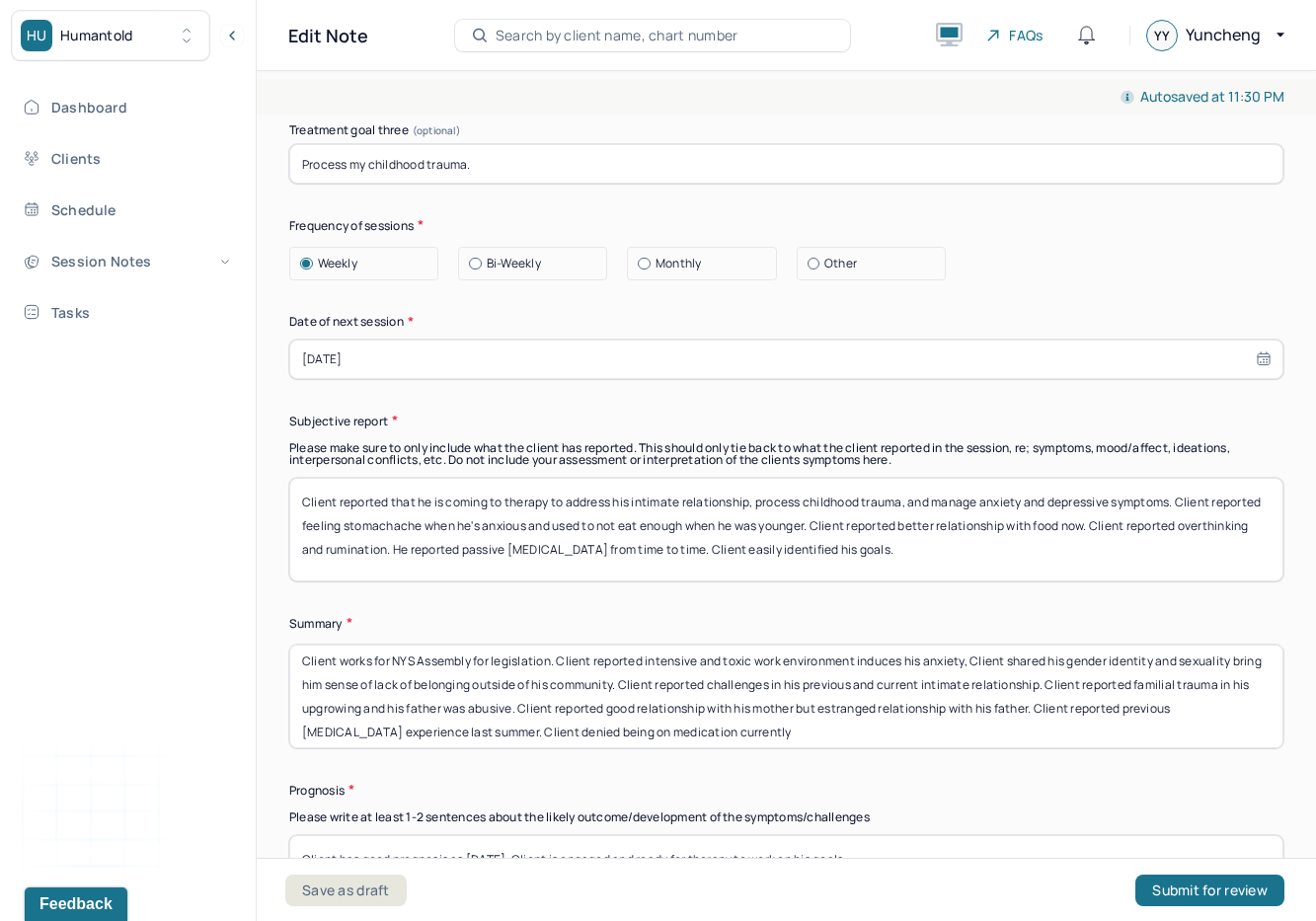 type on "Client has good prognosis as 6/27/2025. Client is engaged and ready for therapy to work on his goals." 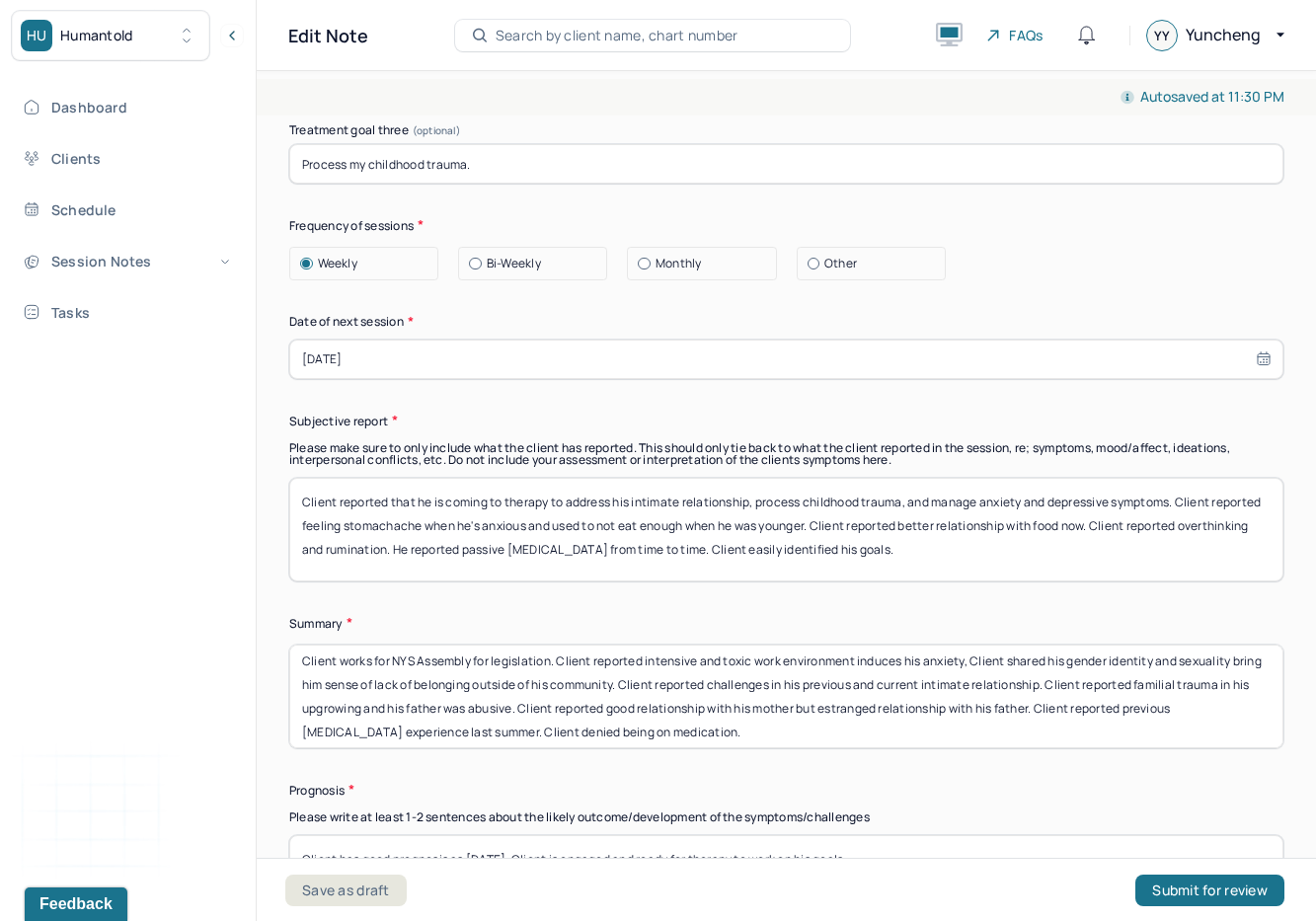 click on "Client works for NYS Assembly for legislation. Client reported intensive and toxic work environment induces his anxiety, Client shared his gender identity and sexuality bring him sense of lack of belonging outside of his community. Client reported challenges in his previous and current intimate relationship. Client reported familial trauma in his upgrowing and his father was abusive. Client reported good relationship with his mother but estranged relationship with his father. Client reported previous brief therapy experience last summer. Client denied being on medication" at bounding box center [786, 696] 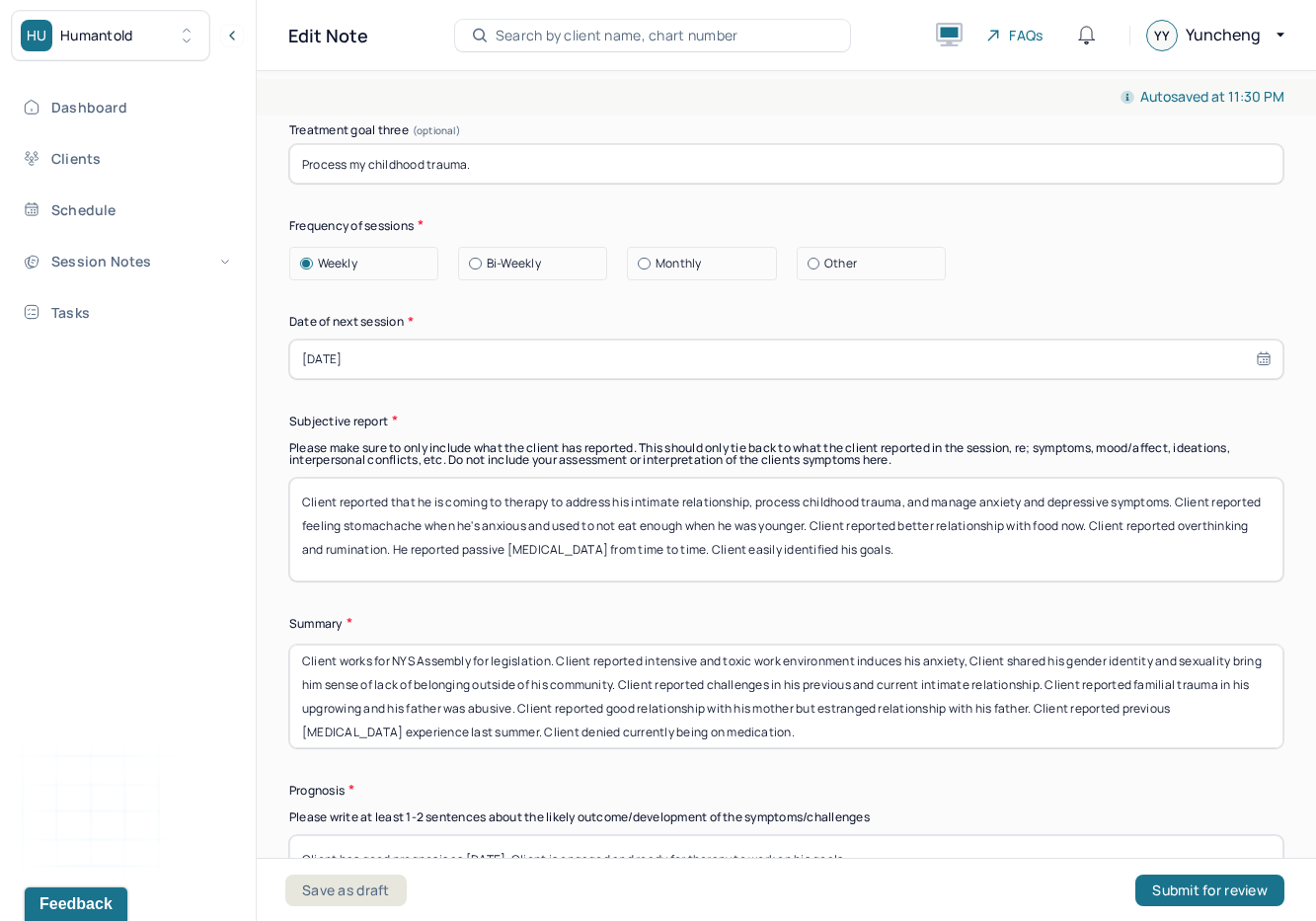 click on "Client works for NYS Assembly for legislation. Client reported intensive and toxic work environment induces his anxiety, Client shared his gender identity and sexuality bring him sense of lack of belonging outside of his community. Client reported challenges in his previous and current intimate relationship. Client reported familial trauma in his upgrowing and his father was abusive. Client reported good relationship with his mother but estranged relationship with his father. Client reported previous brief therapy experience last summer. Client denied currently being on medication." at bounding box center (786, 696) 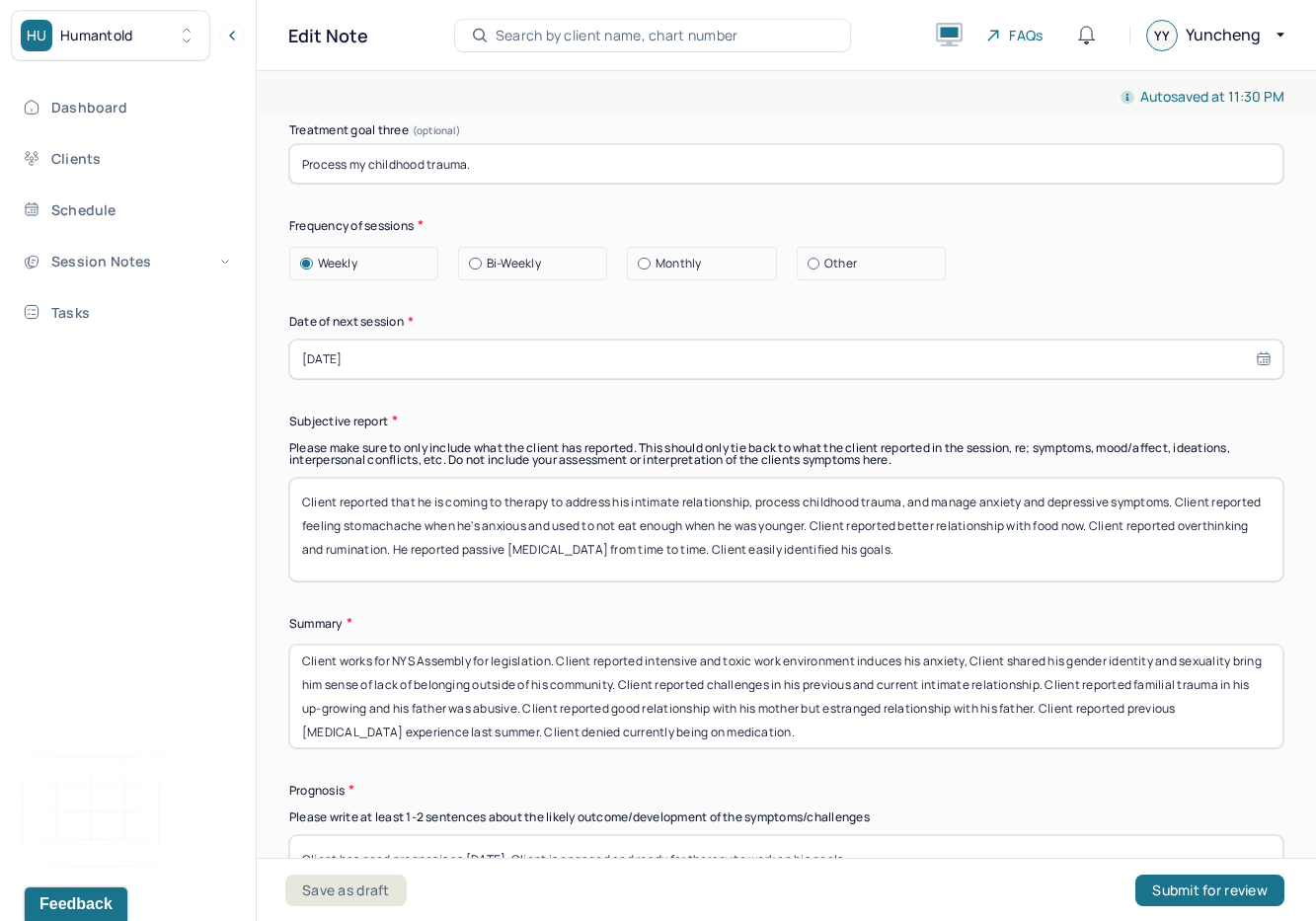 click on "Client works for NYS Assembly for legislation. Client reported intensive and toxic work environment induces his anxiety, Client shared his gender identity and sexuality bring him sense of lack of belonging outside of his community. Client reported challenges in his previous and current intimate relationship. Client reported familial trauma in his up-growing and his father was abusive. Client reported good relationship with his mother but estranged relationship with his father. Client reported previous brief therapy experience last summer. Client denied currently being on medication." at bounding box center [786, 696] 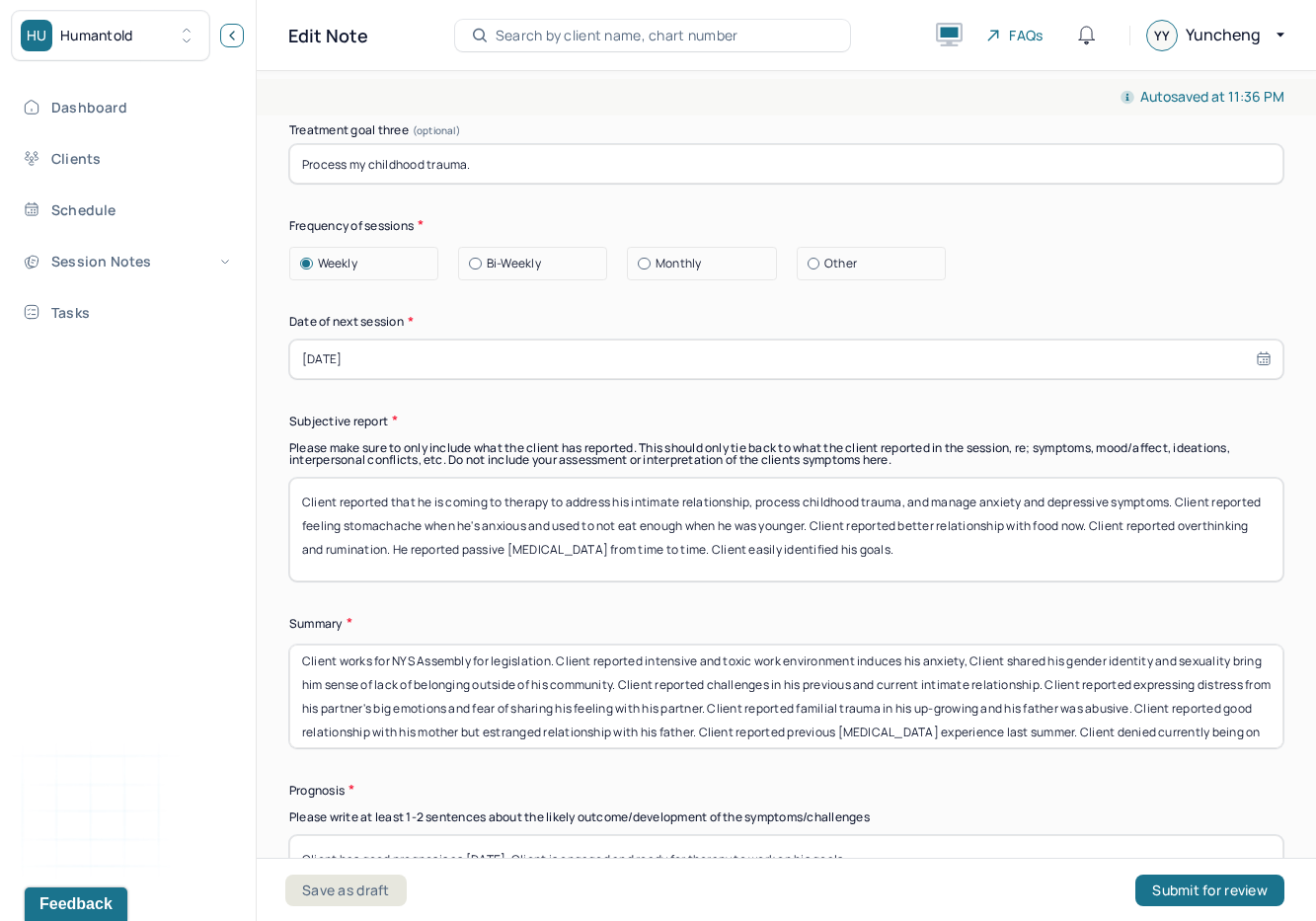 type on "Client works for NYS Assembly for legislation. Client reported intensive and toxic work environment induces his anxiety, Client shared his gender identity and sexuality bring him sense of lack of belonging outside of his community. Client reported challenges in his previous and current intimate relationship. Client reported expressing distress from his partner's big emotions and fear of sharing his feeling with his partner. Client reported familial trauma in his up-growing and his father was abusive. Client reported good relationship with his mother but estranged relationship with his father. Client reported previous brief therapy experience last summer. Client denied currently being on medication." 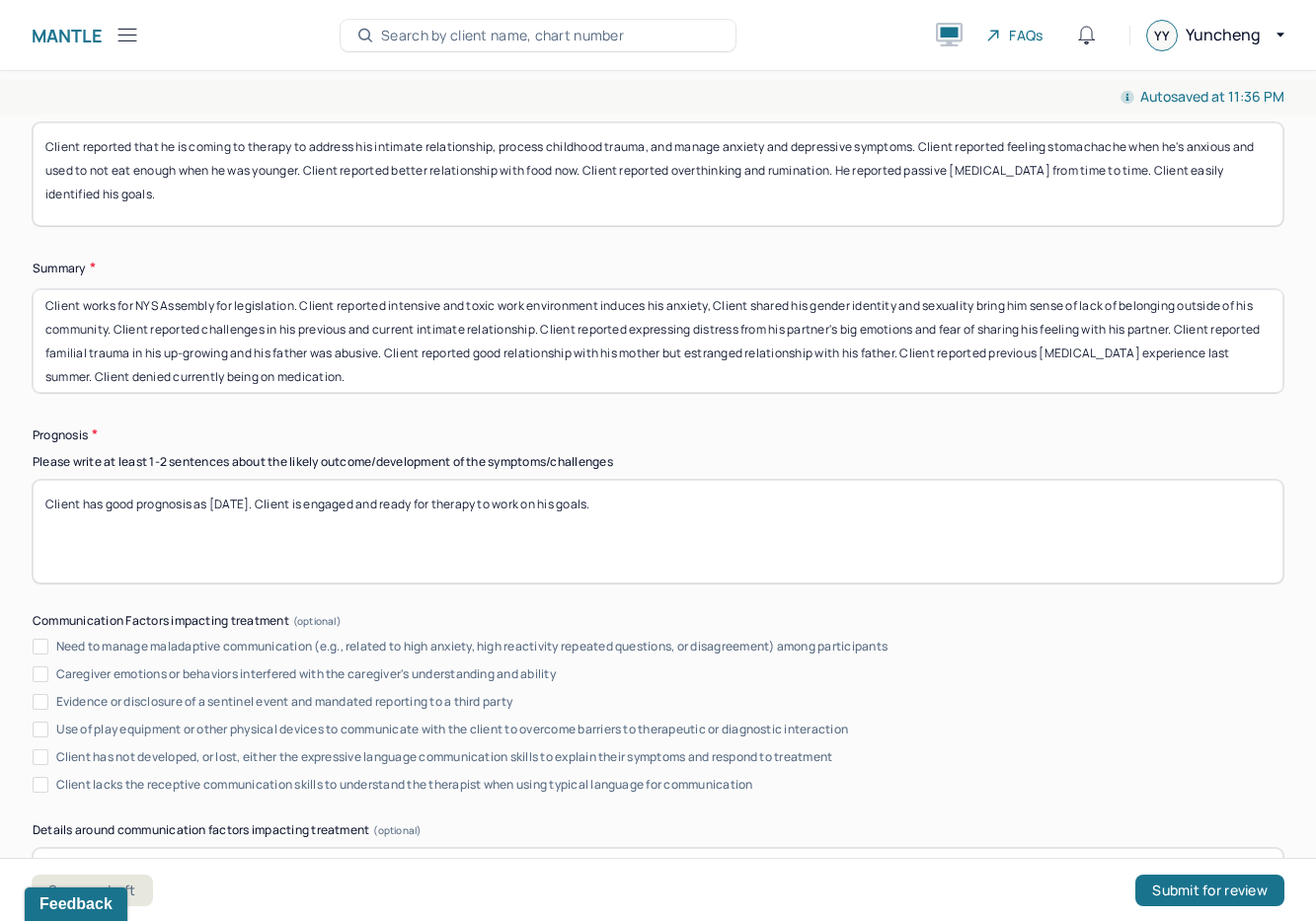 click on "Client reported that he is coming to therapy to address his intimate relationship, process childhood trauma, and manage anxiety and depressive symptoms. Client reported feeling stomachache when he's anxious and used to not eat enough when he was younger. Client reported better relationship with food now. Client reported overthinking and rumination. He reported passive suicidal ideation from time to time. Client easily identified his goals." at bounding box center (658, 174) 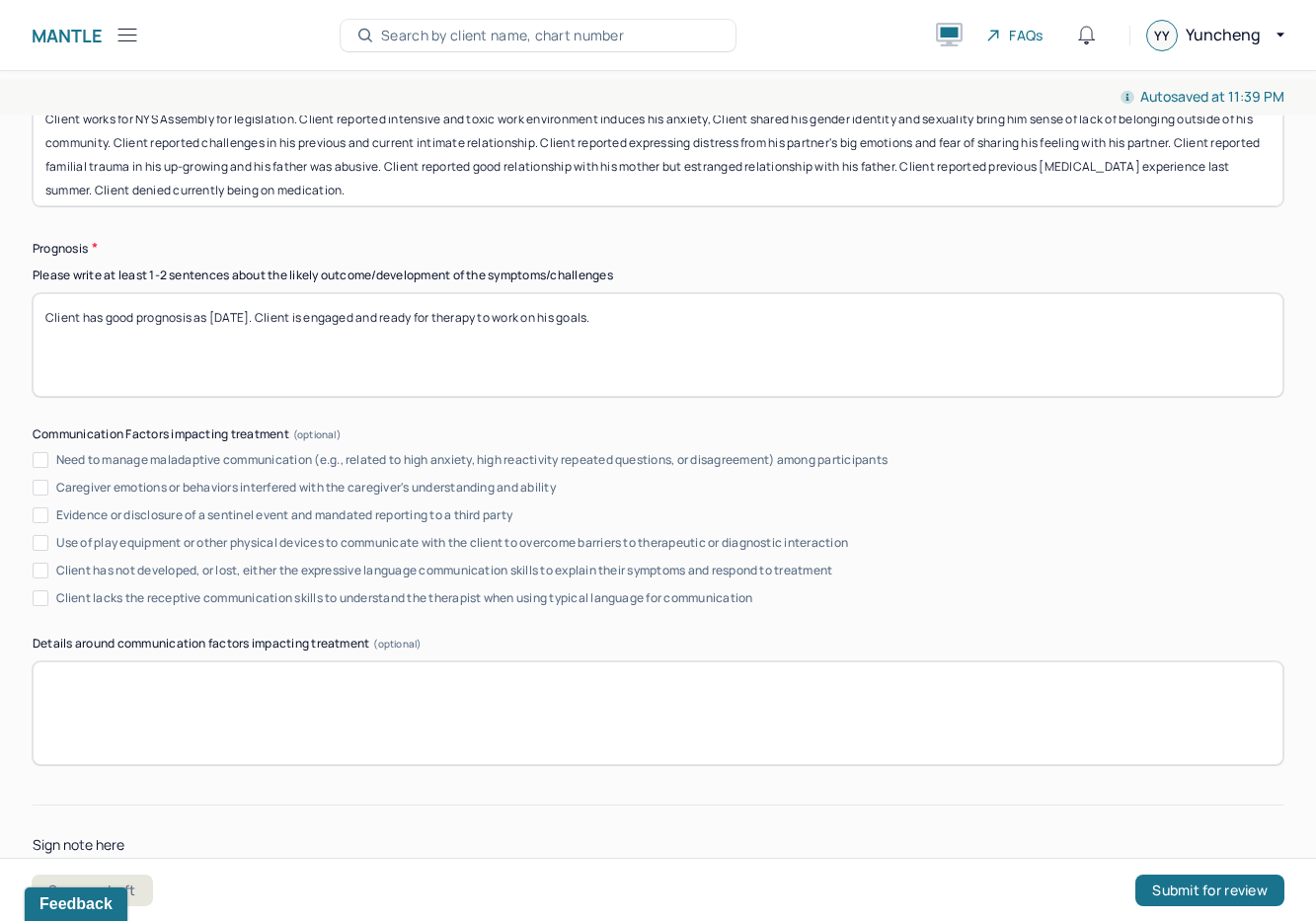 scroll, scrollTop: 10537, scrollLeft: 0, axis: vertical 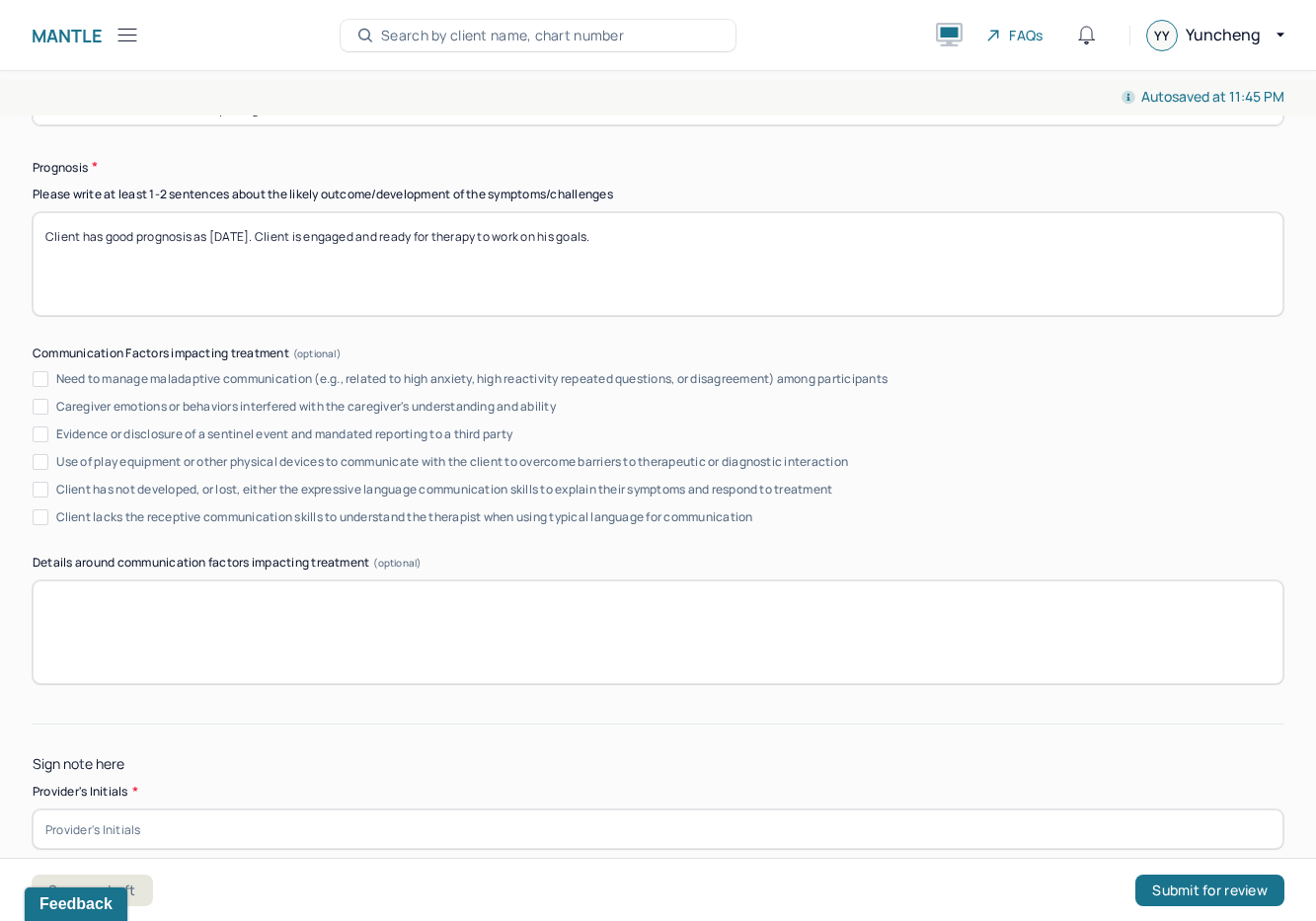 click on "Client shared his distress in intimate relationship and difficulties in supporting his partner when his partner being angry or upset. Client relayed that he thought it was situational but then it became constant. Client discussed the possibility of him being neurodivergent." at bounding box center [658, -94] 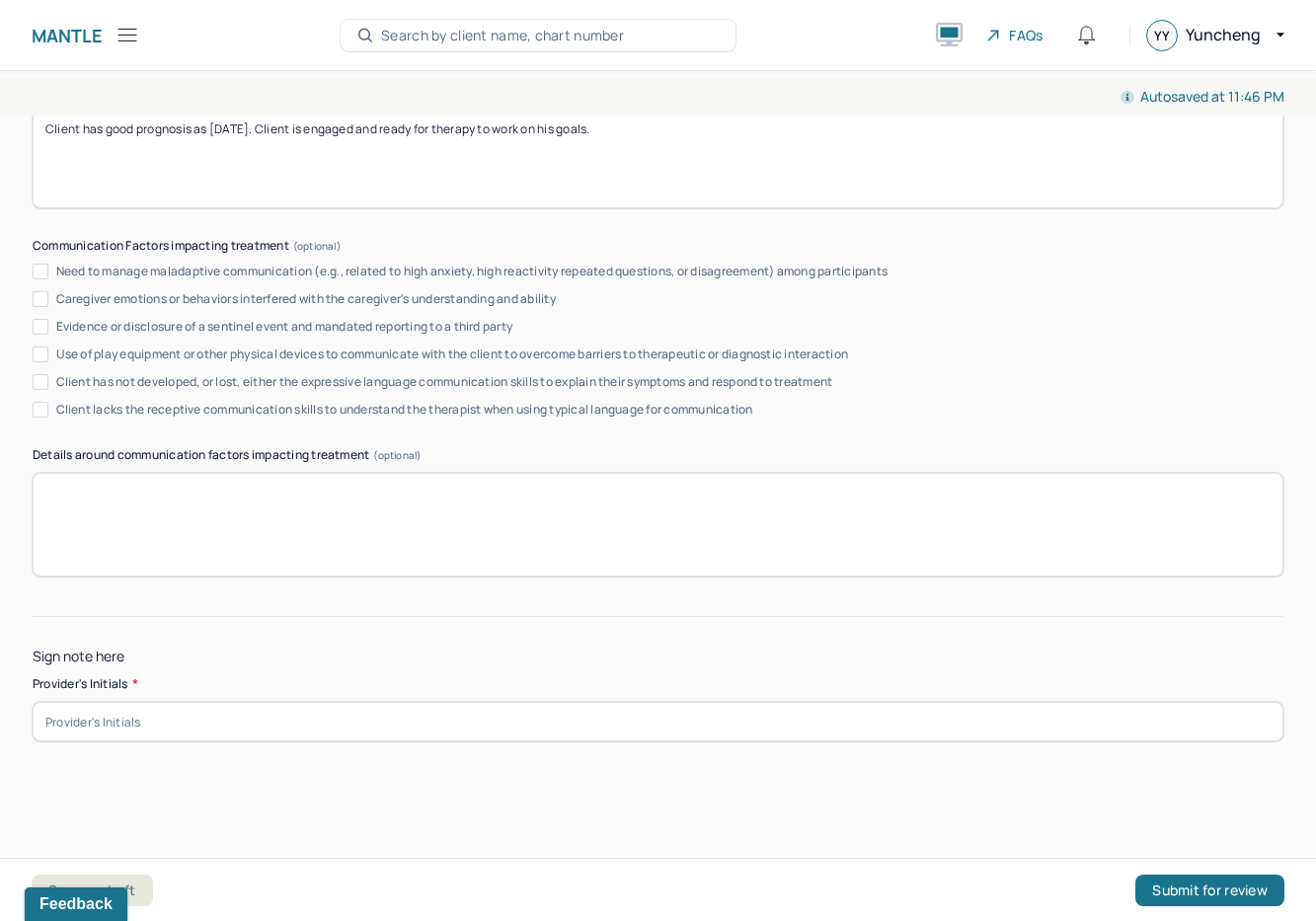 scroll, scrollTop: 11061, scrollLeft: 0, axis: vertical 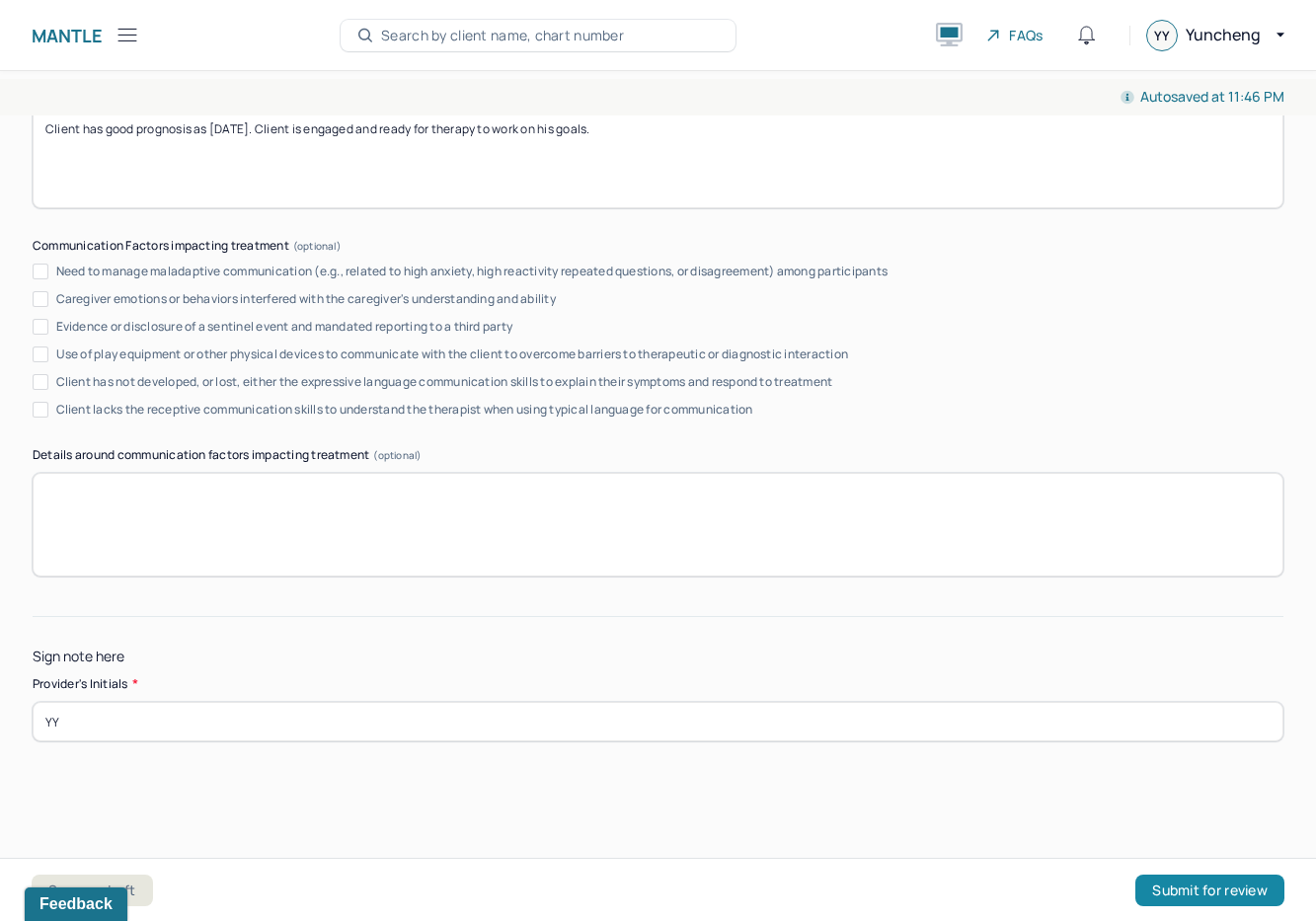 type on "YY" 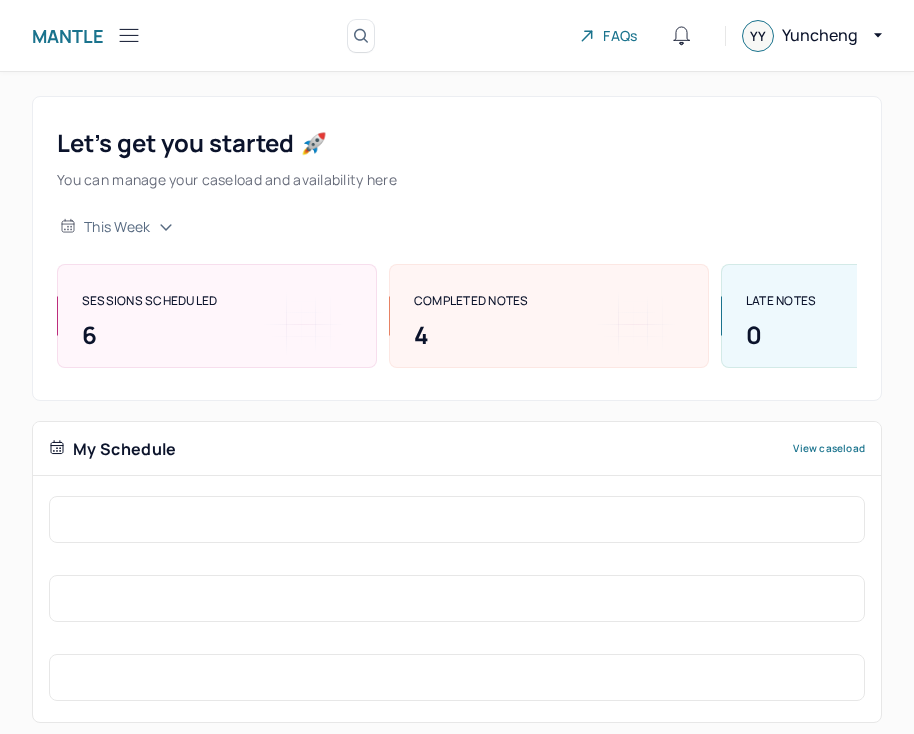 scroll, scrollTop: 0, scrollLeft: 0, axis: both 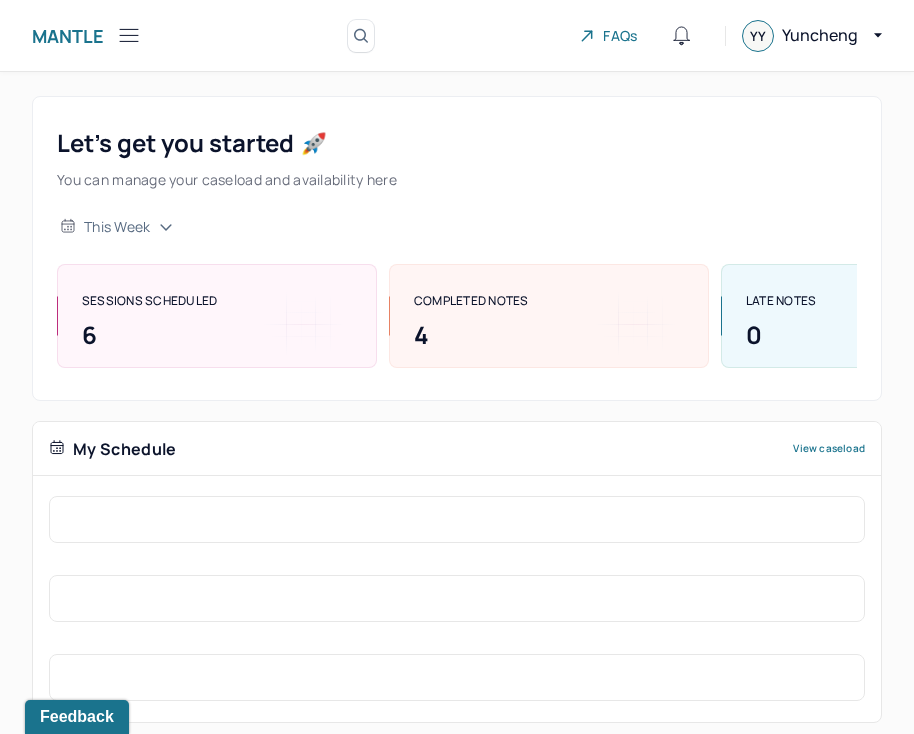 click 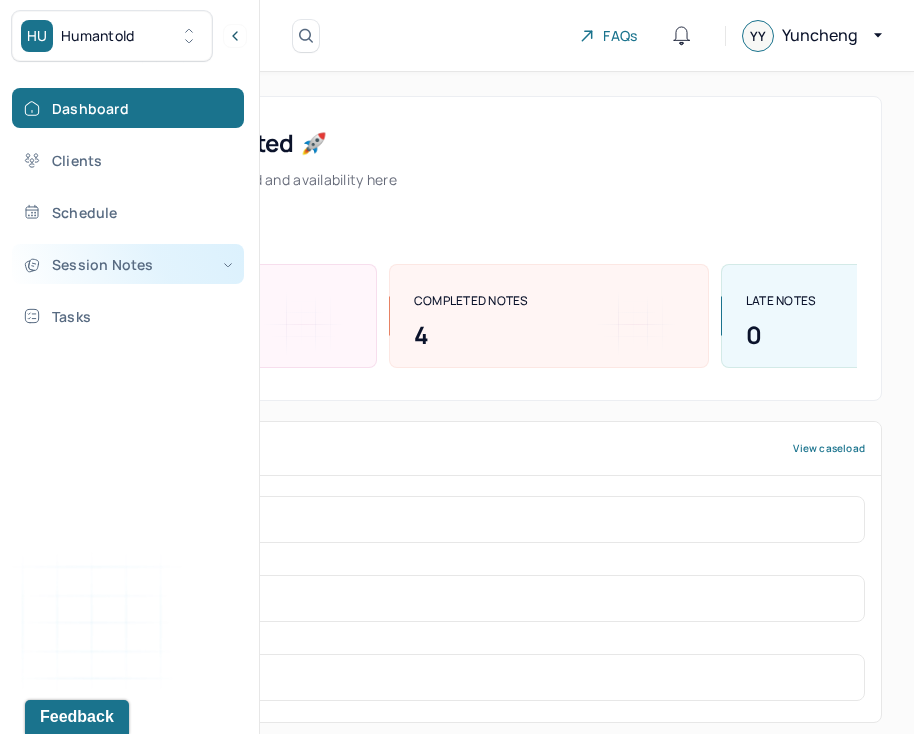 click on "Session Notes" at bounding box center [128, 264] 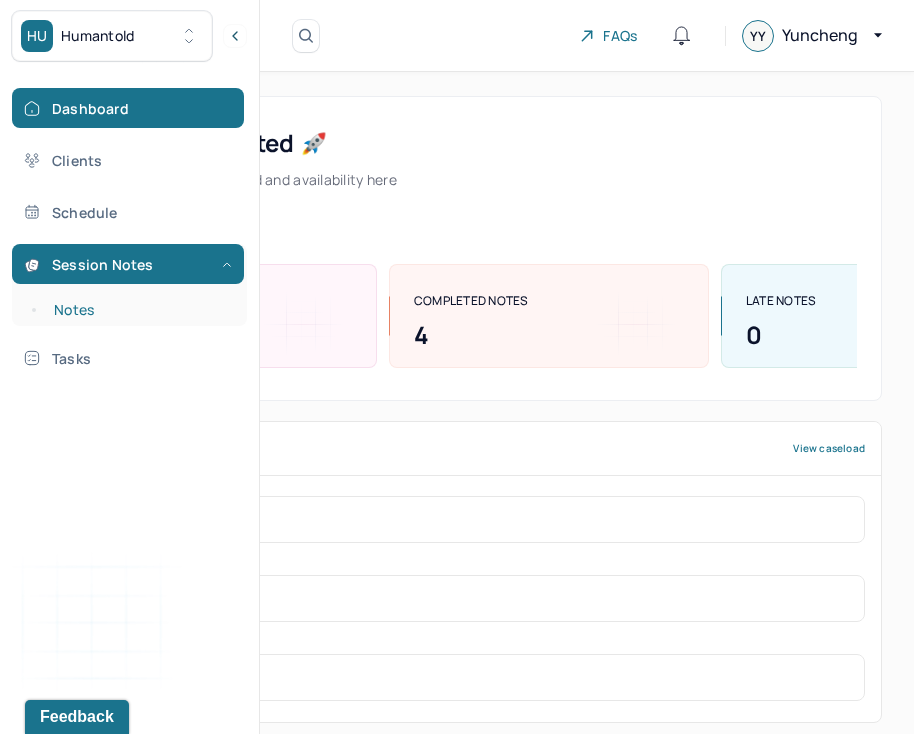 click on "Notes" at bounding box center (139, 310) 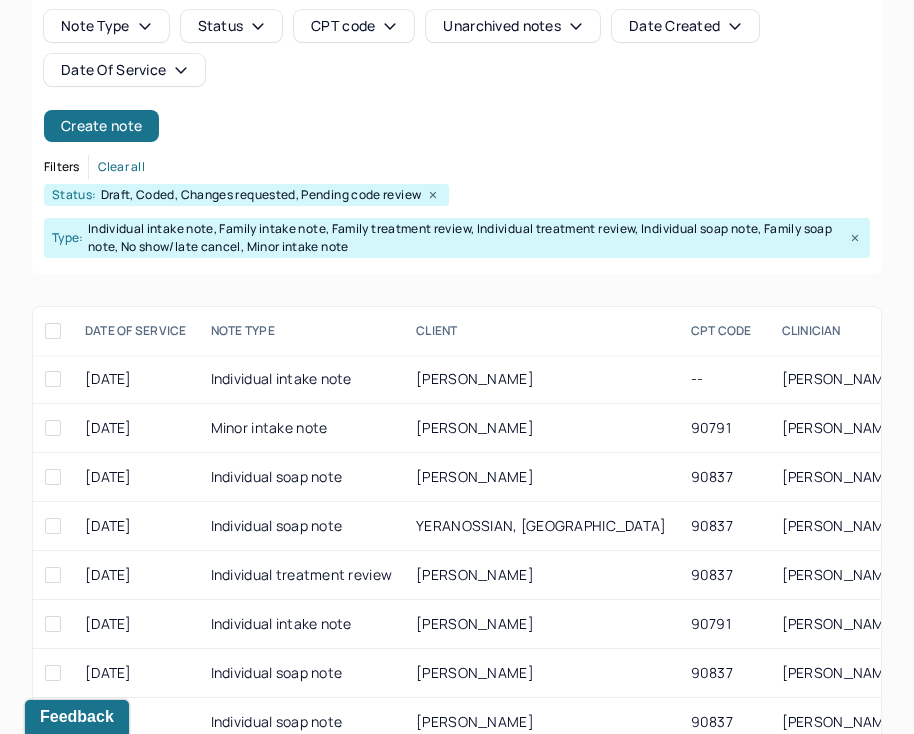 scroll, scrollTop: 166, scrollLeft: 0, axis: vertical 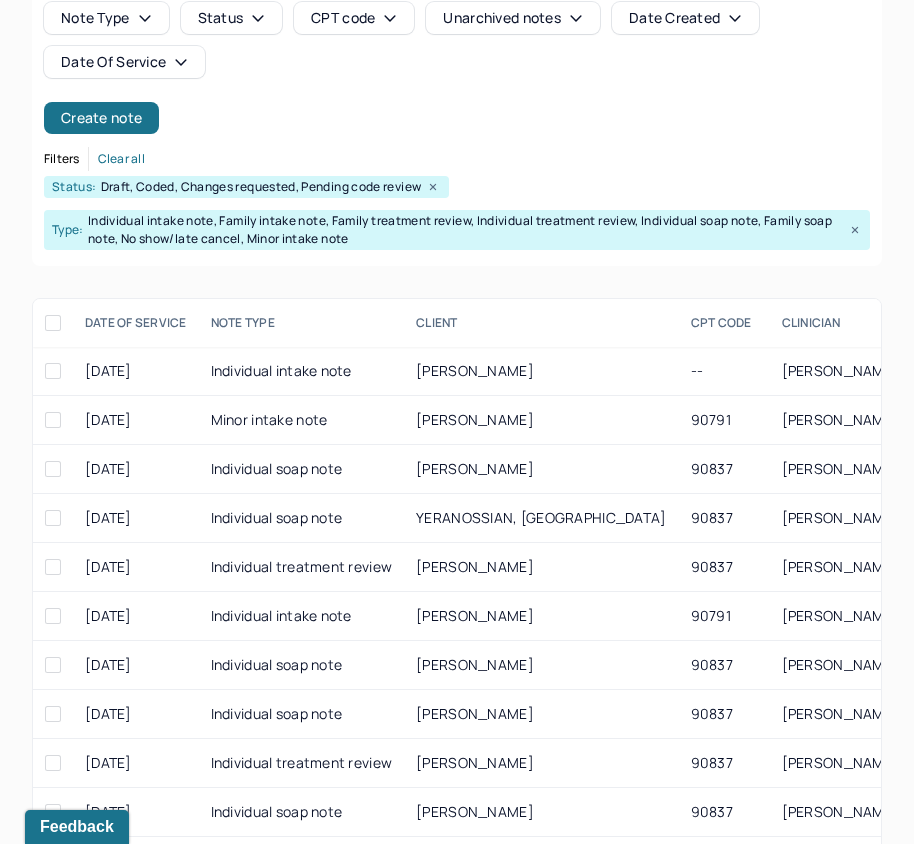 drag, startPoint x: 692, startPoint y: 839, endPoint x: 693, endPoint y: 856, distance: 17.029387 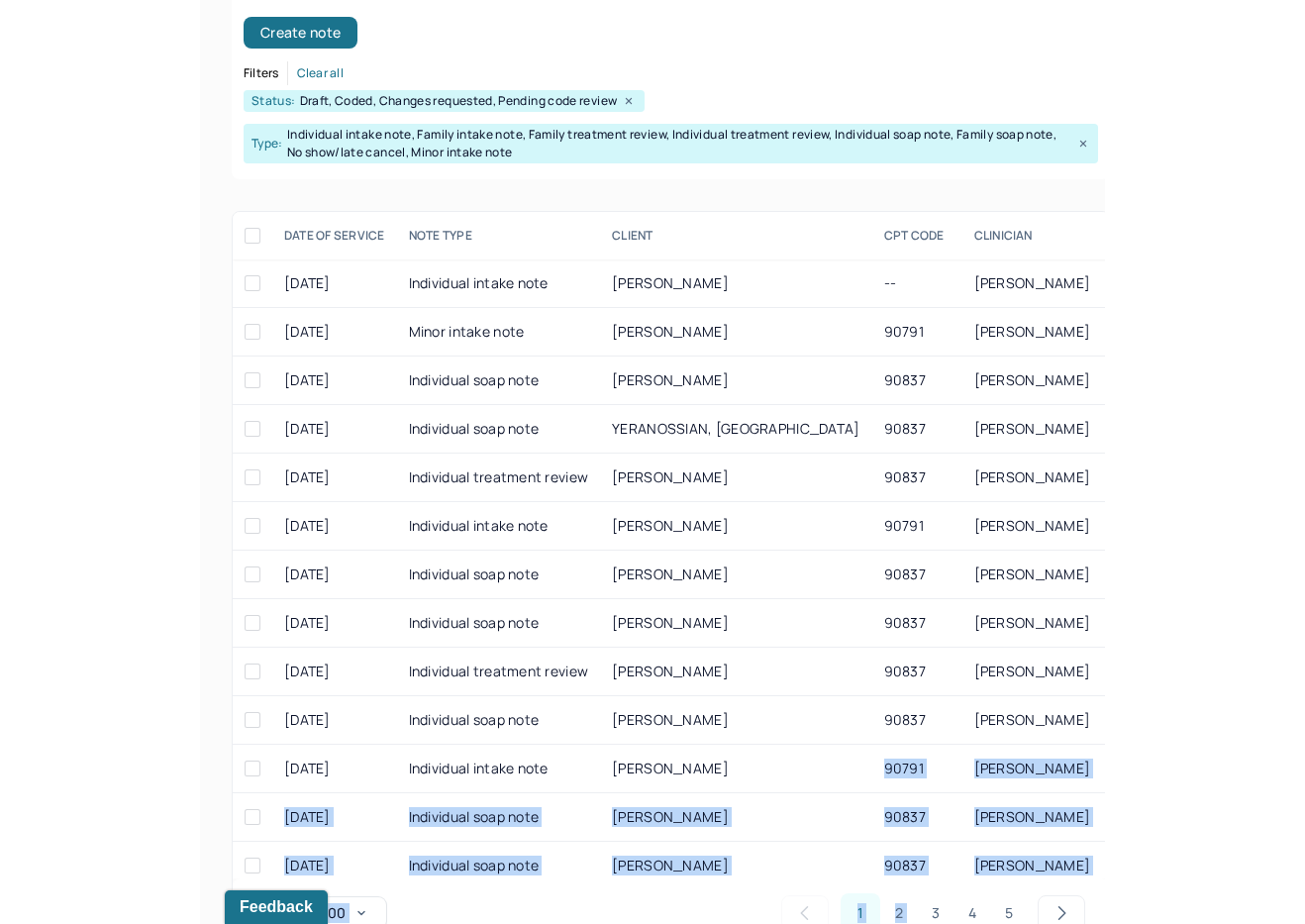 scroll, scrollTop: 150, scrollLeft: 0, axis: vertical 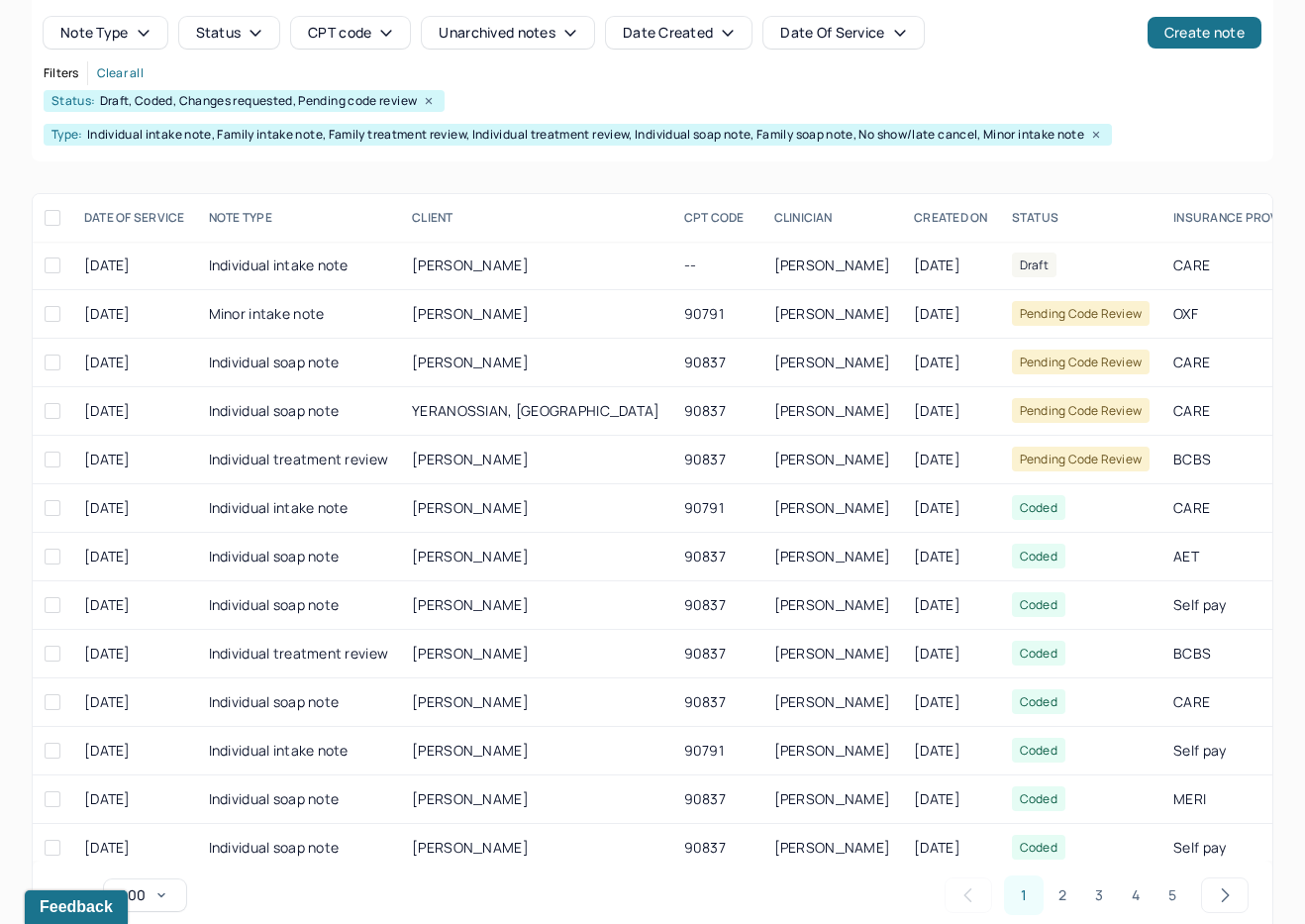 click on "Filters   Clear all   Status: Draft, Coded, Changes requested, Pending code review     Type: Individual intake note, Family intake note, Family treatment review, Individual treatment review, Individual soap note, Family soap note, No show/late cancel, Minor intake note" at bounding box center [652, 103] 